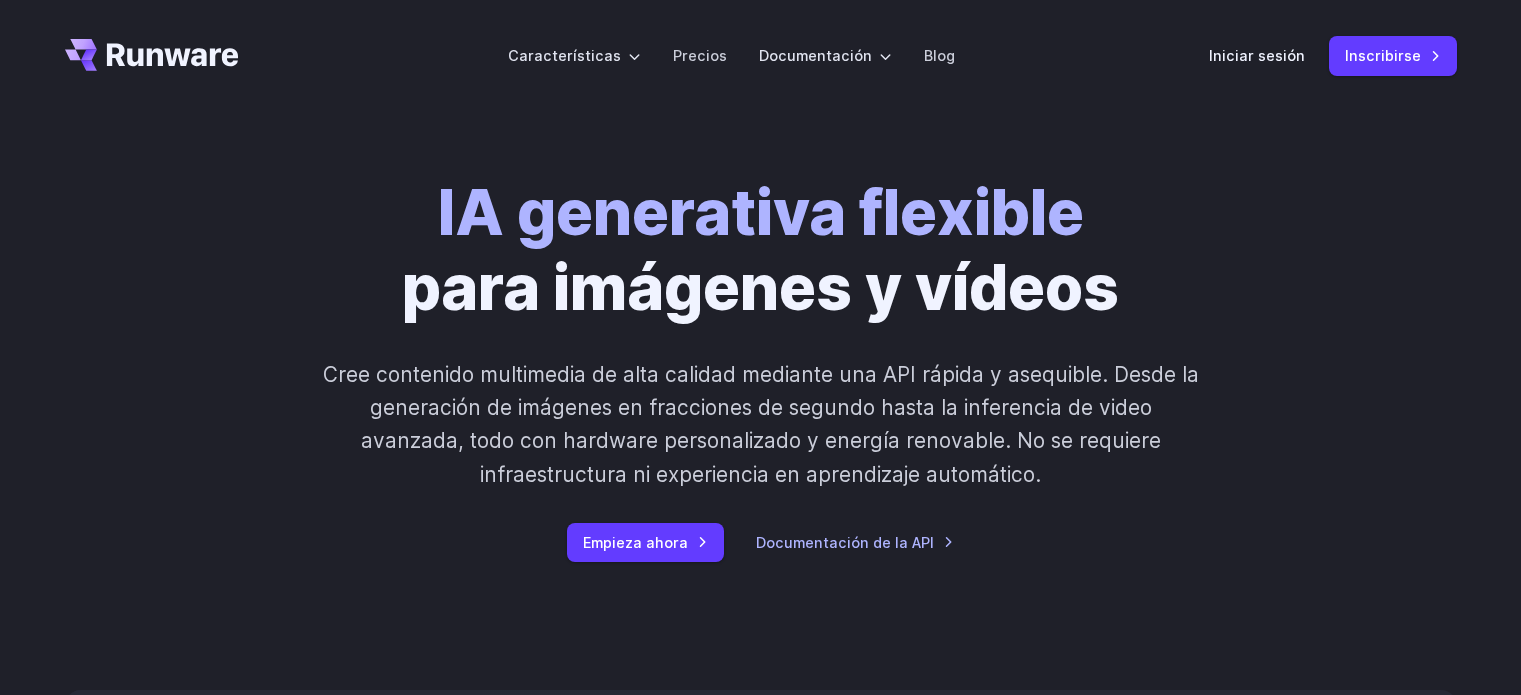 scroll, scrollTop: 0, scrollLeft: 0, axis: both 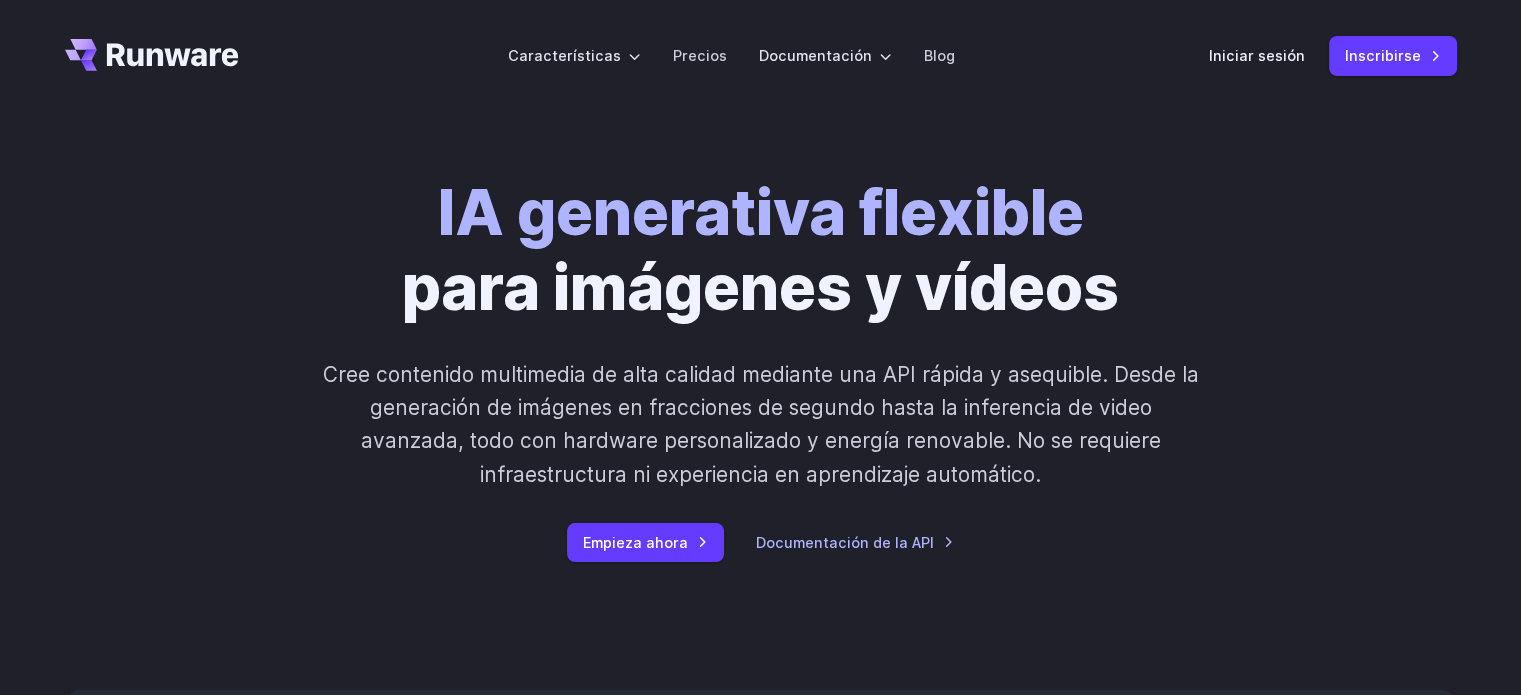 drag, startPoint x: 0, startPoint y: 0, endPoint x: 357, endPoint y: 607, distance: 704.20026 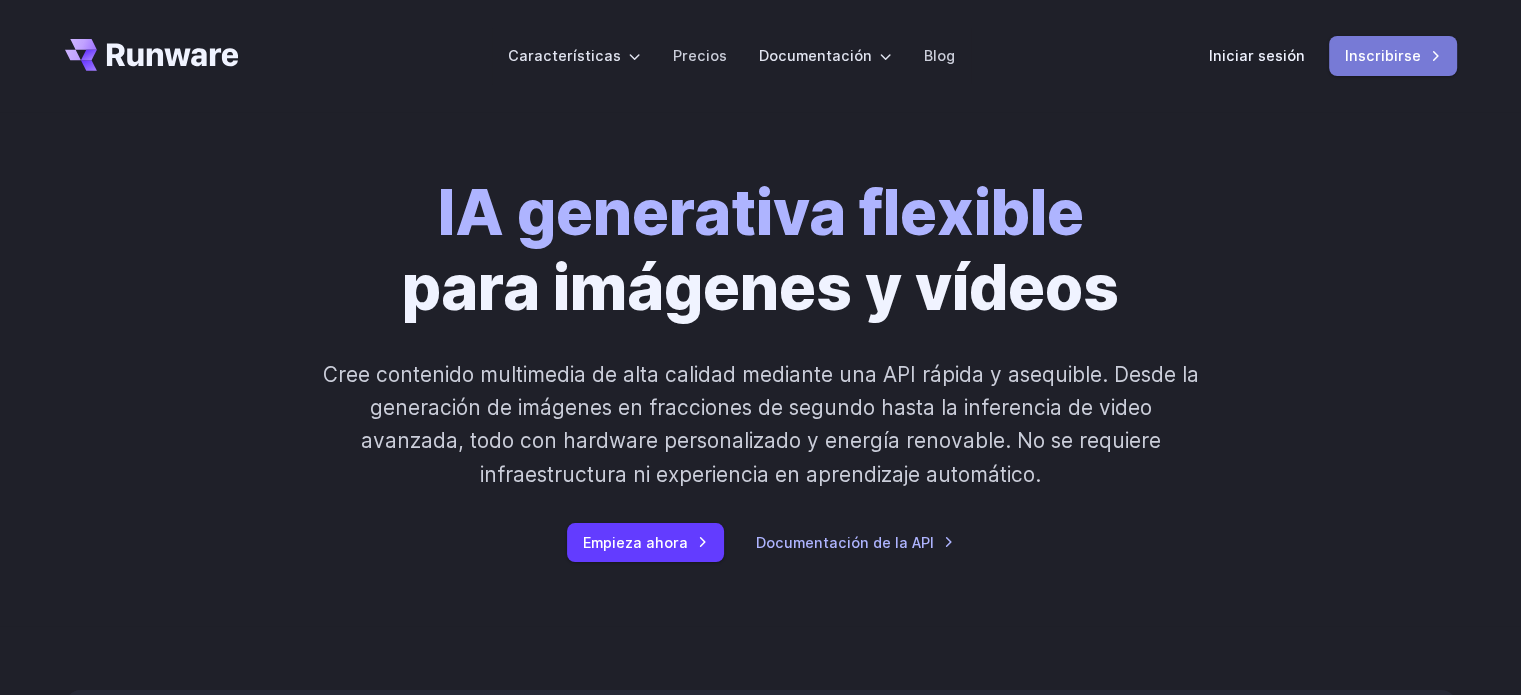 click on "Inscribirse" at bounding box center (1383, 55) 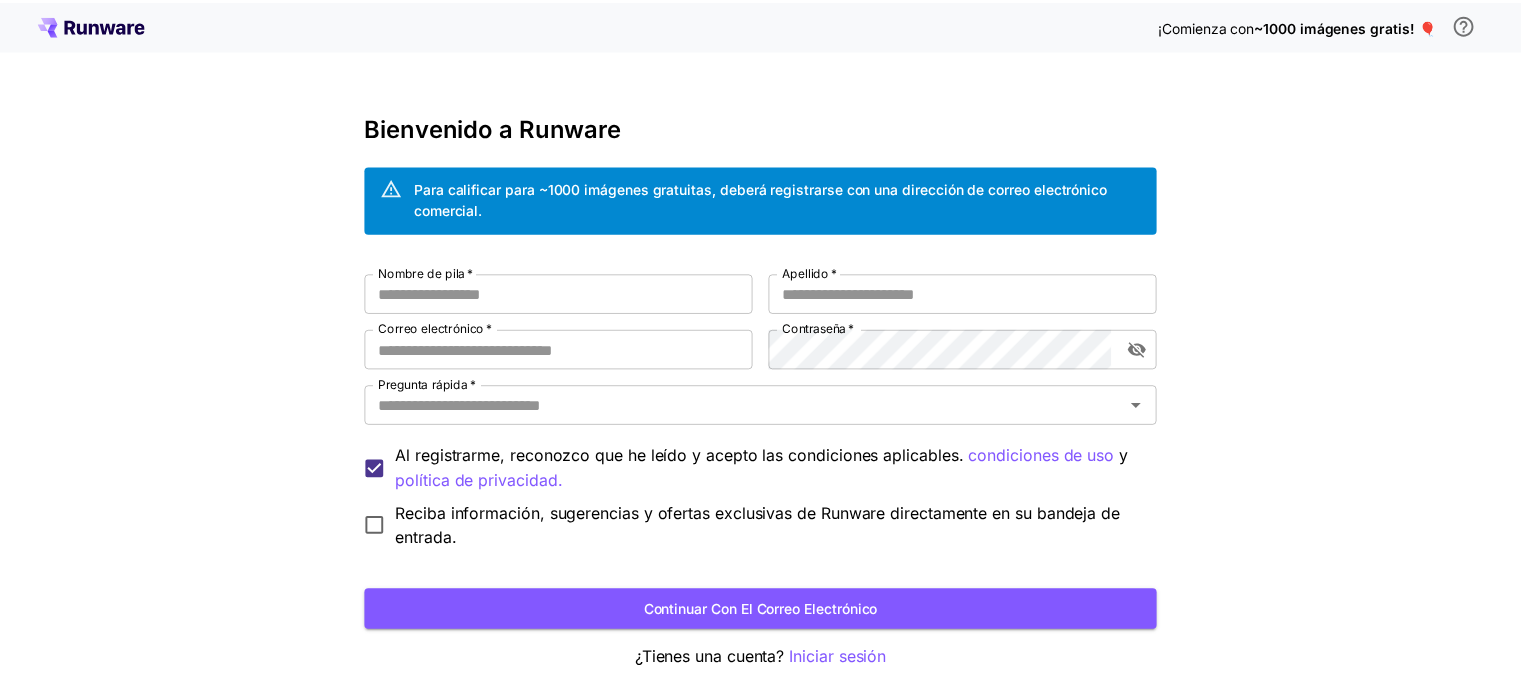 scroll, scrollTop: 0, scrollLeft: 0, axis: both 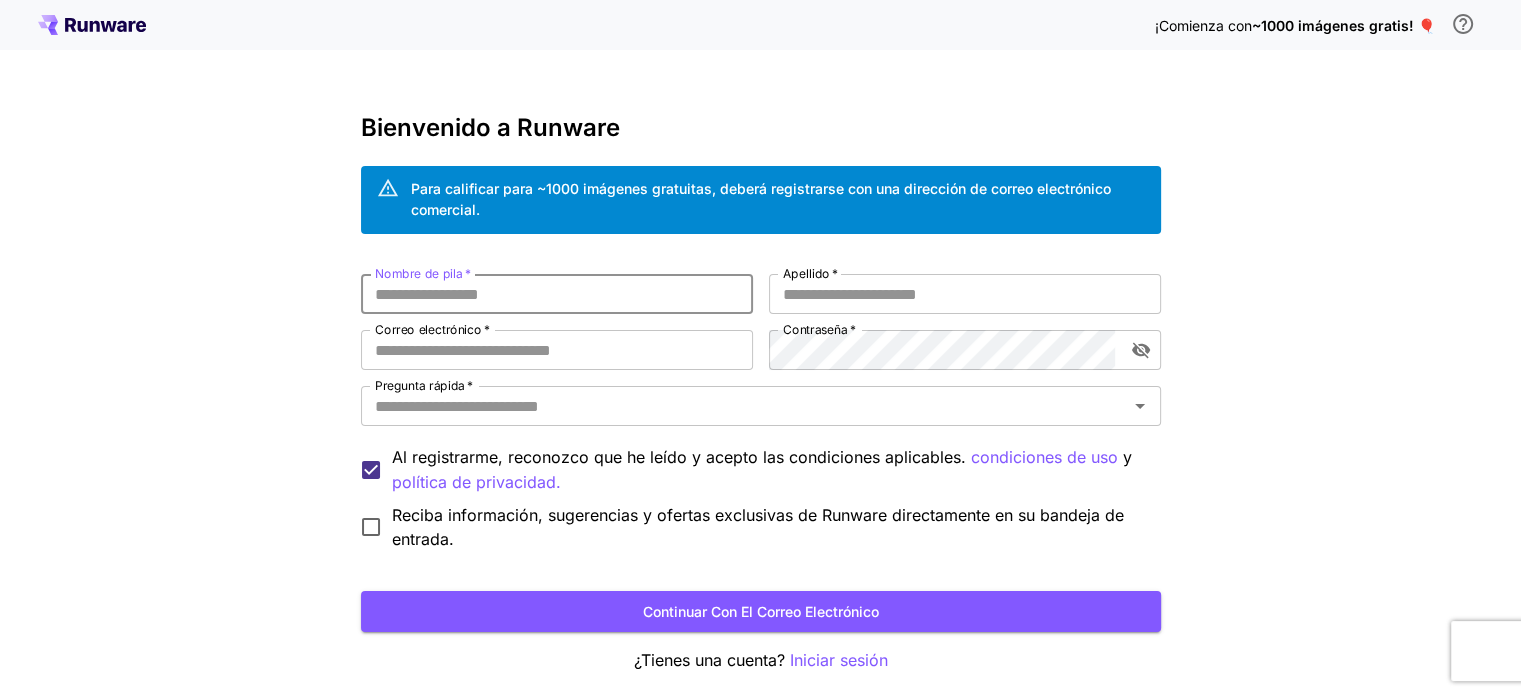 click on "Nombre de pila    *" at bounding box center (557, 294) 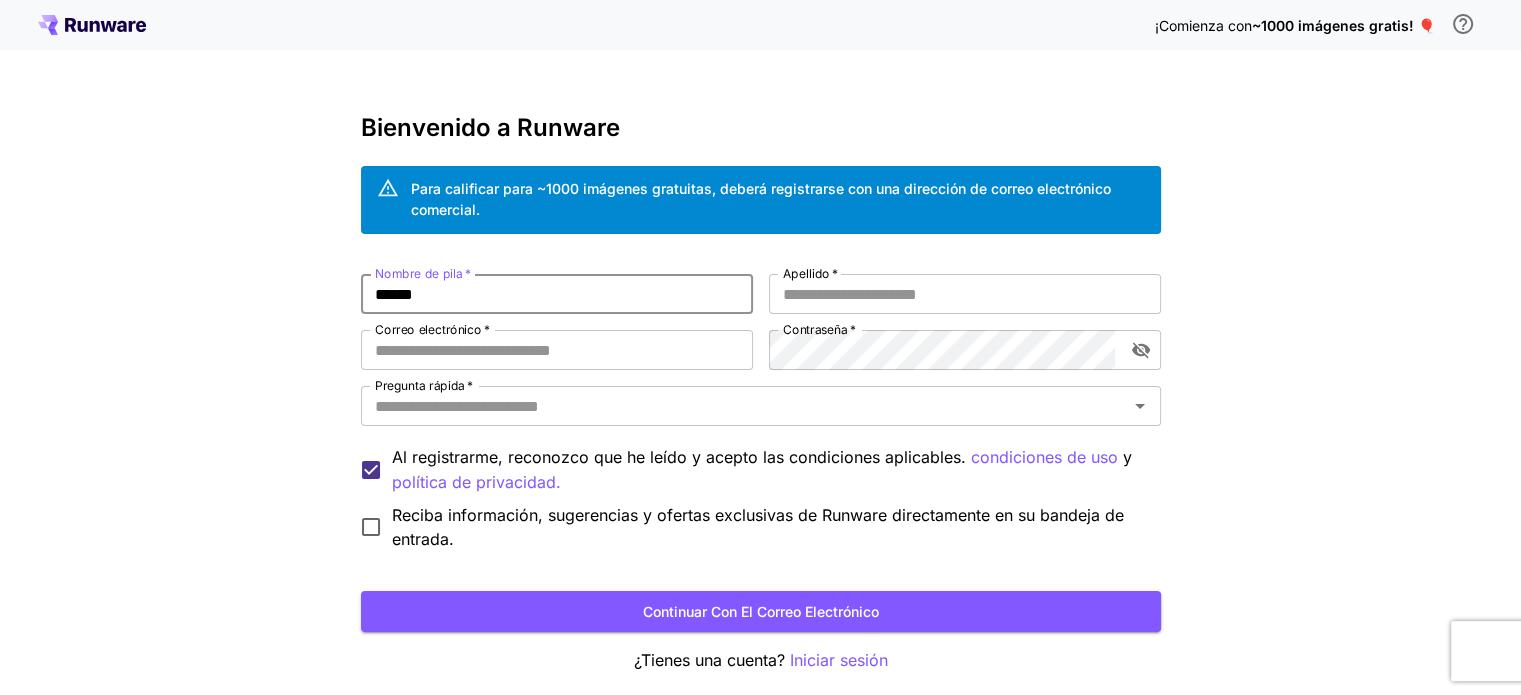 drag, startPoint x: 472, startPoint y: 291, endPoint x: 298, endPoint y: 297, distance: 174.10342 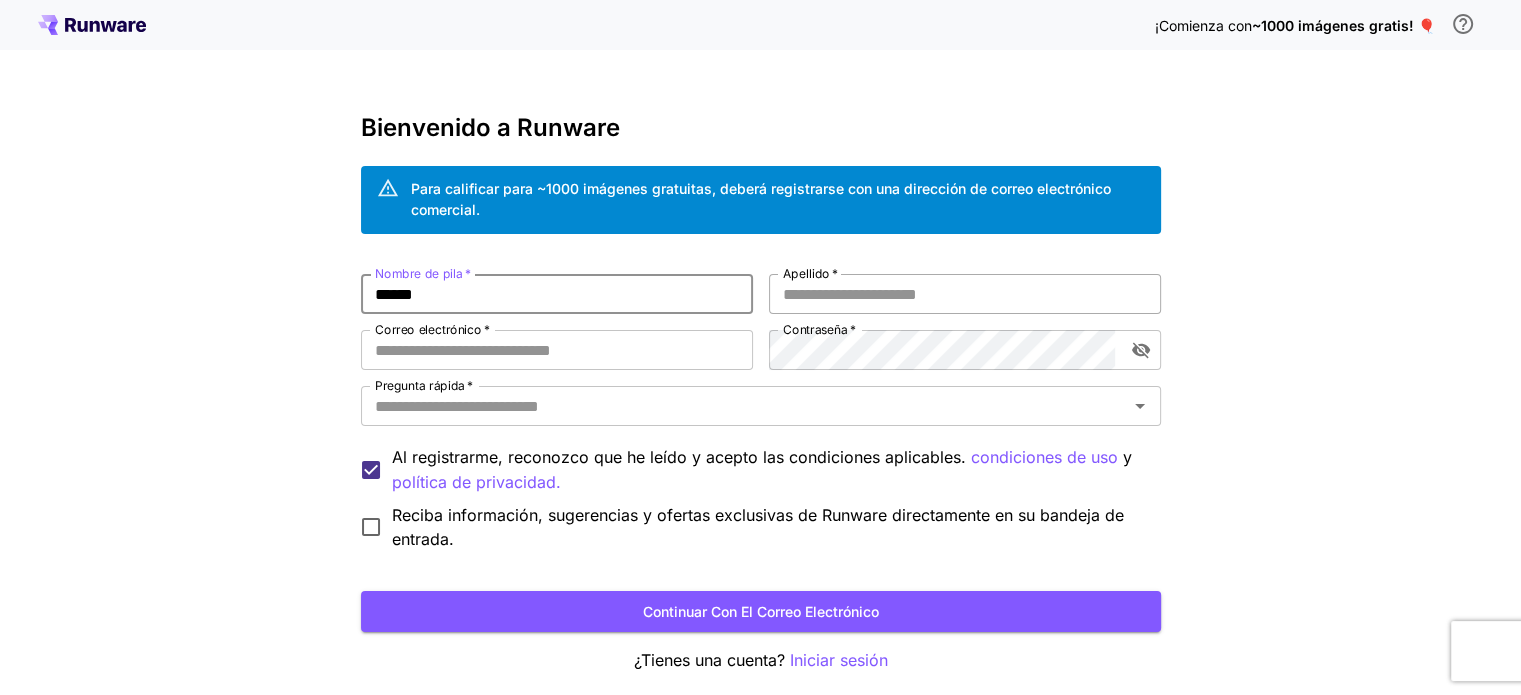 type on "******" 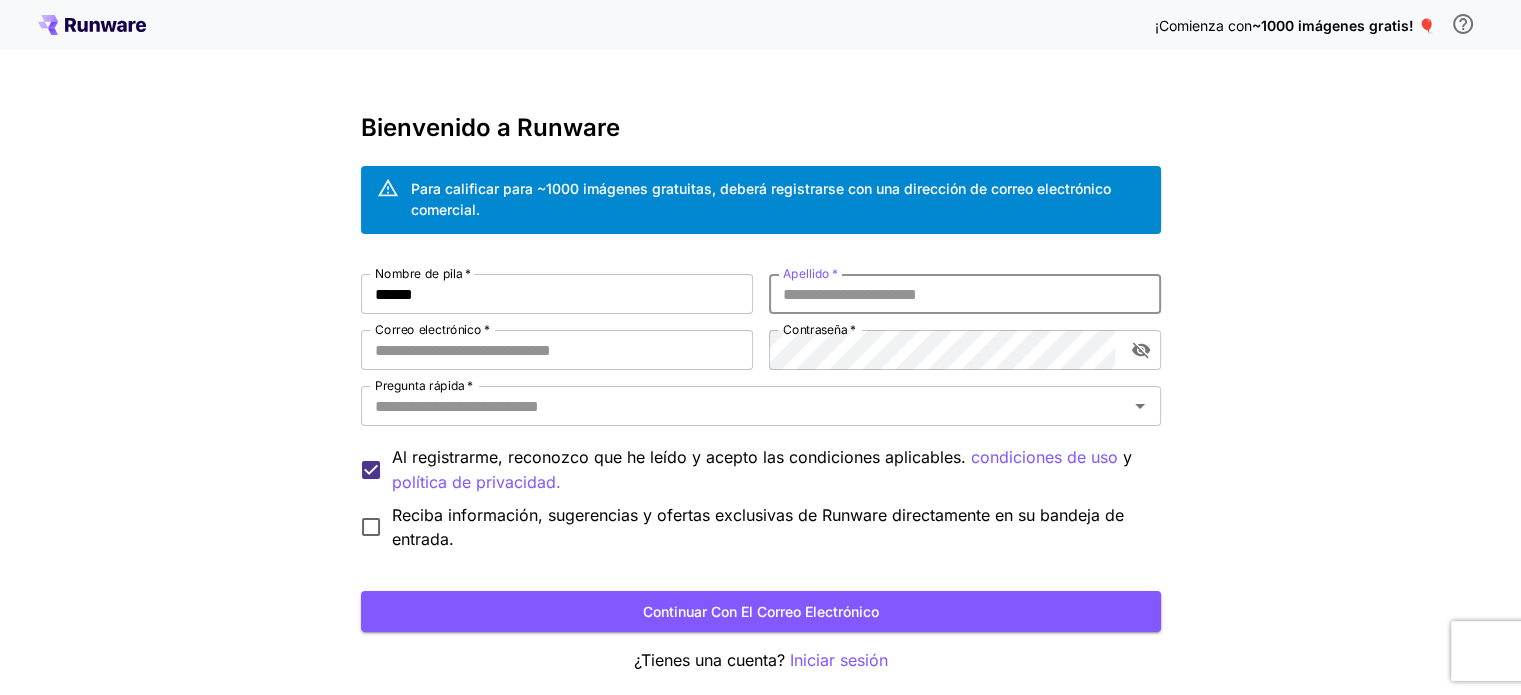 click on "Apellido    *" at bounding box center (965, 294) 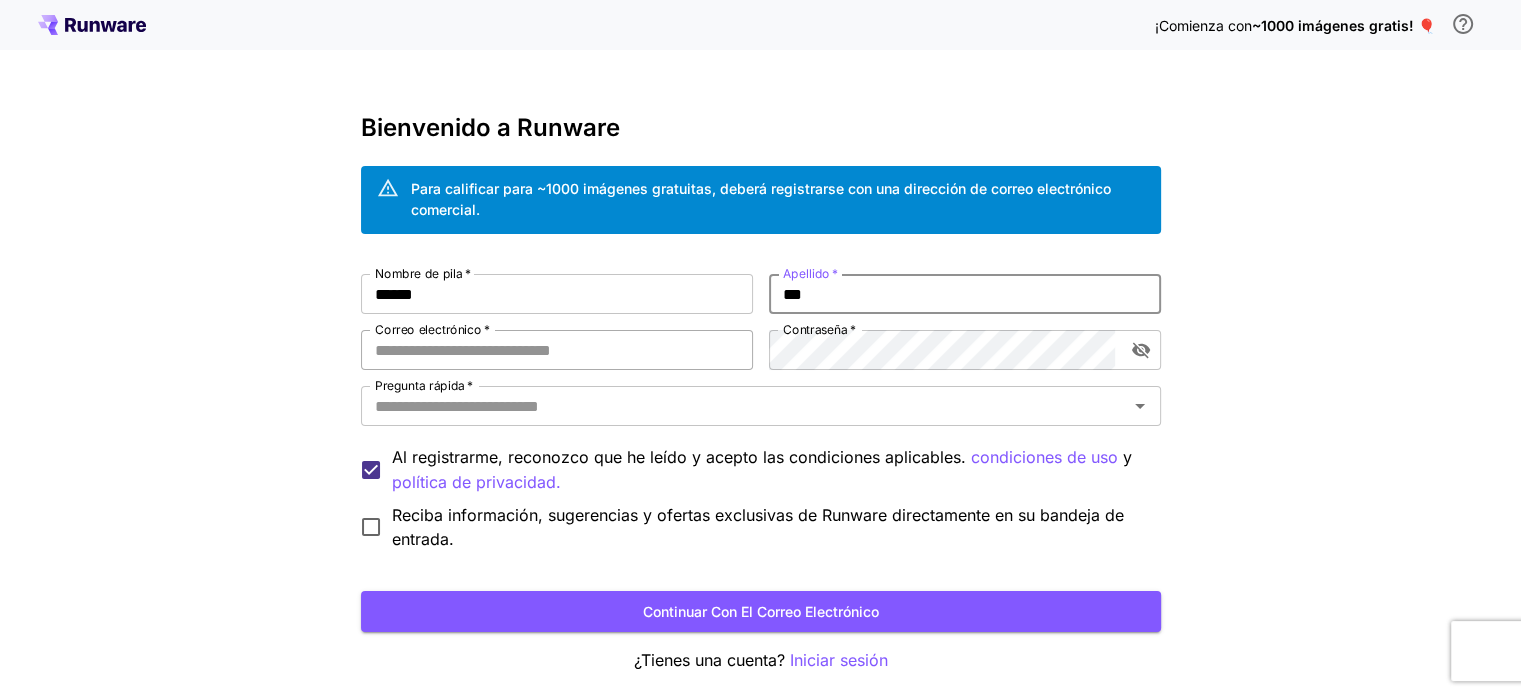 type on "***" 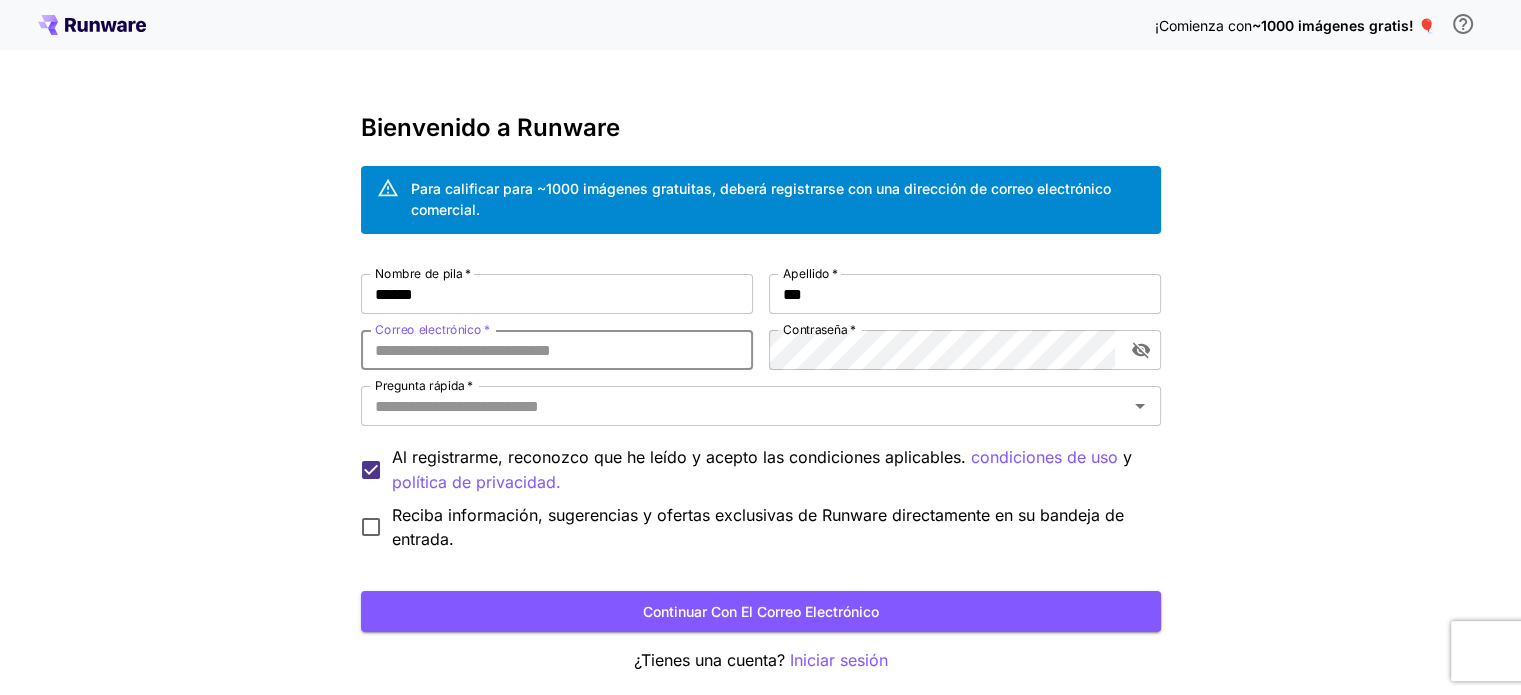 click on "Correo electrónico    *" at bounding box center [557, 350] 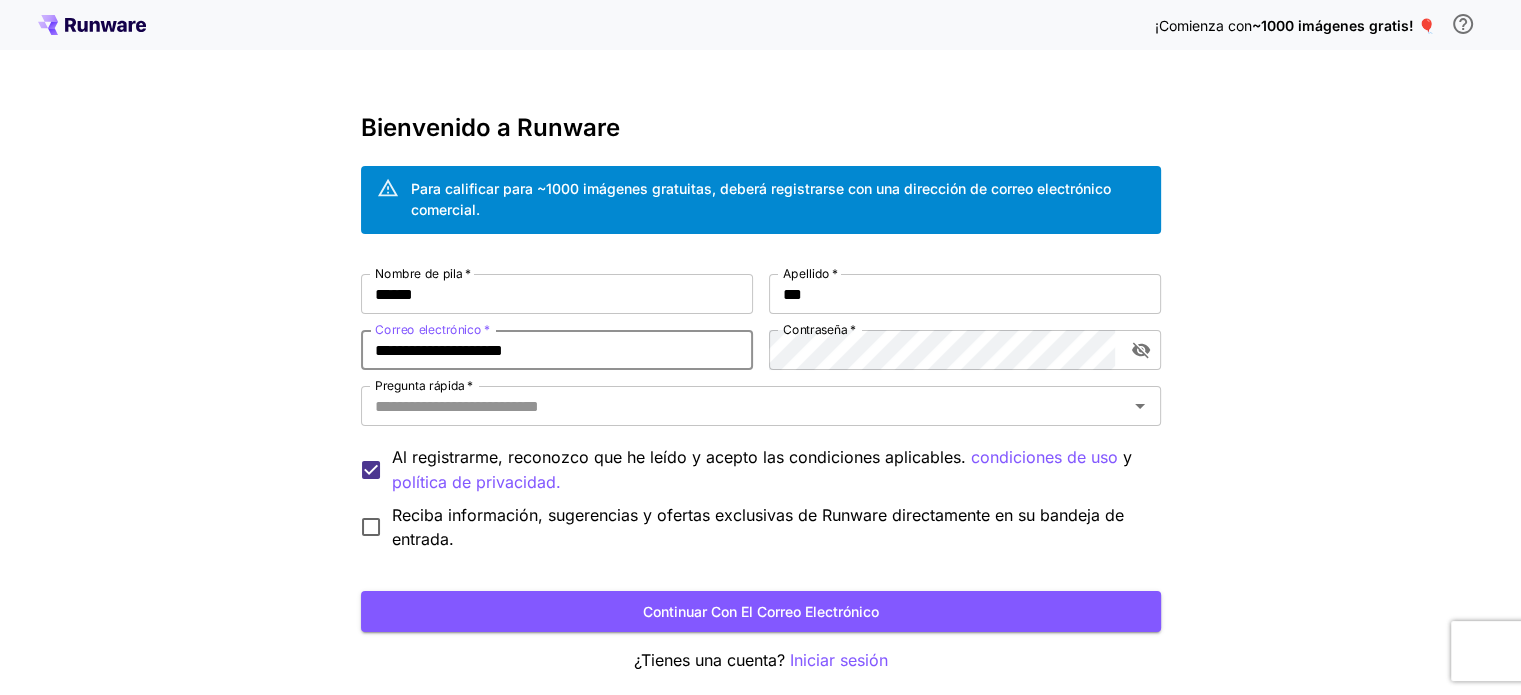 type on "**********" 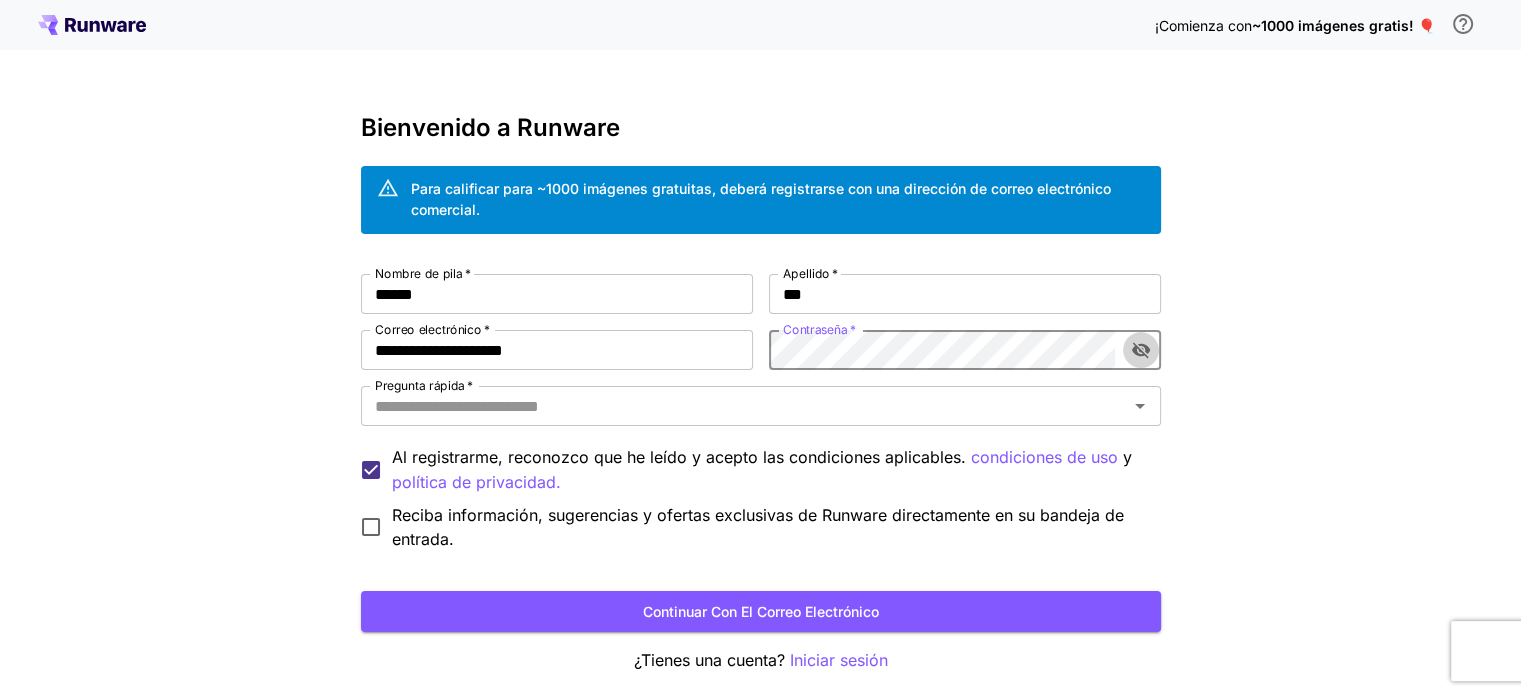 click 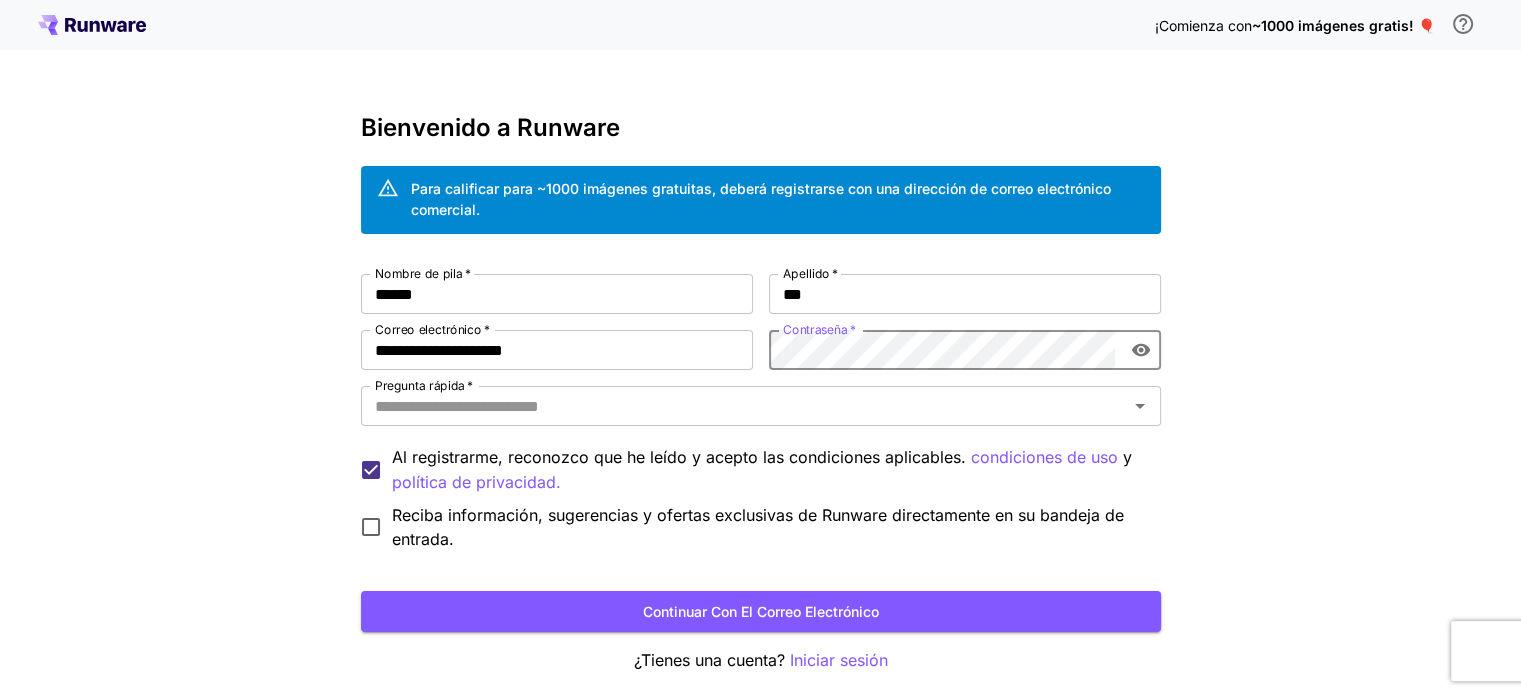 click 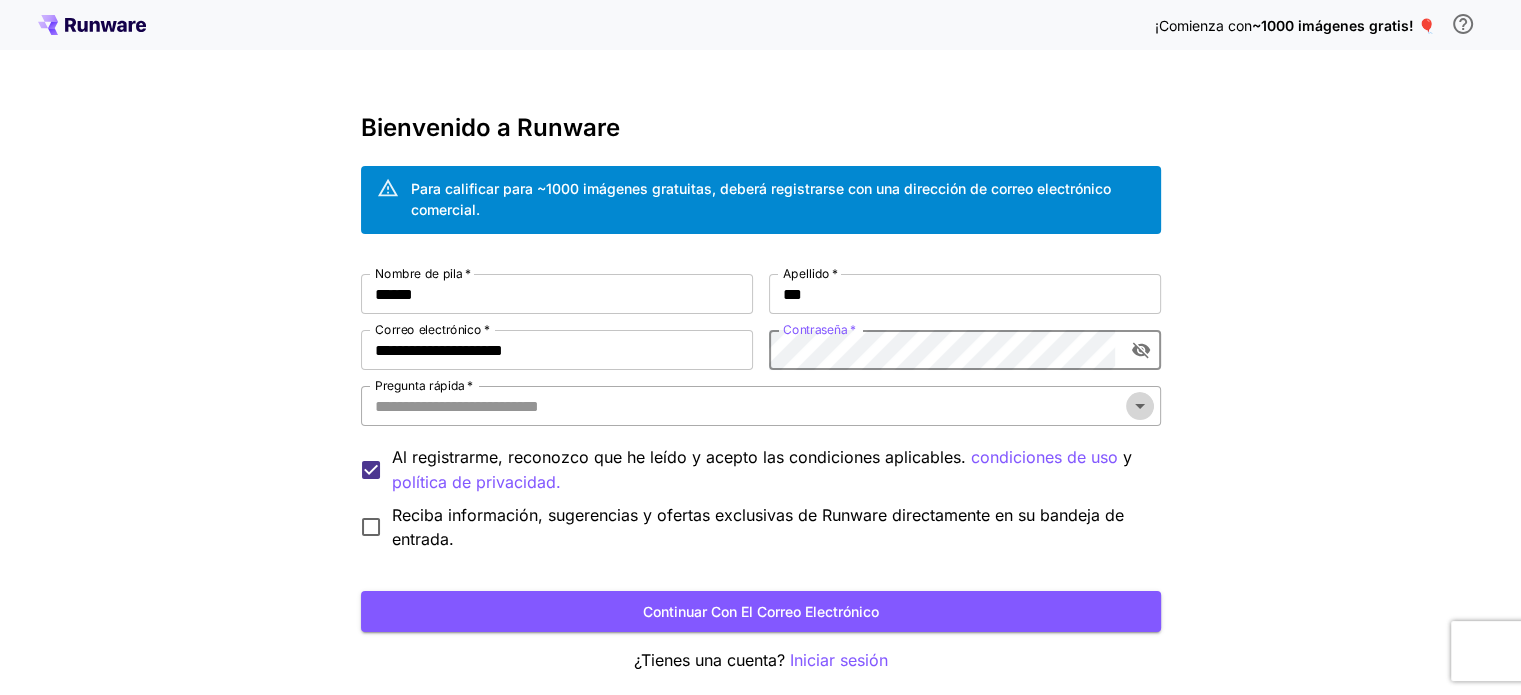 click 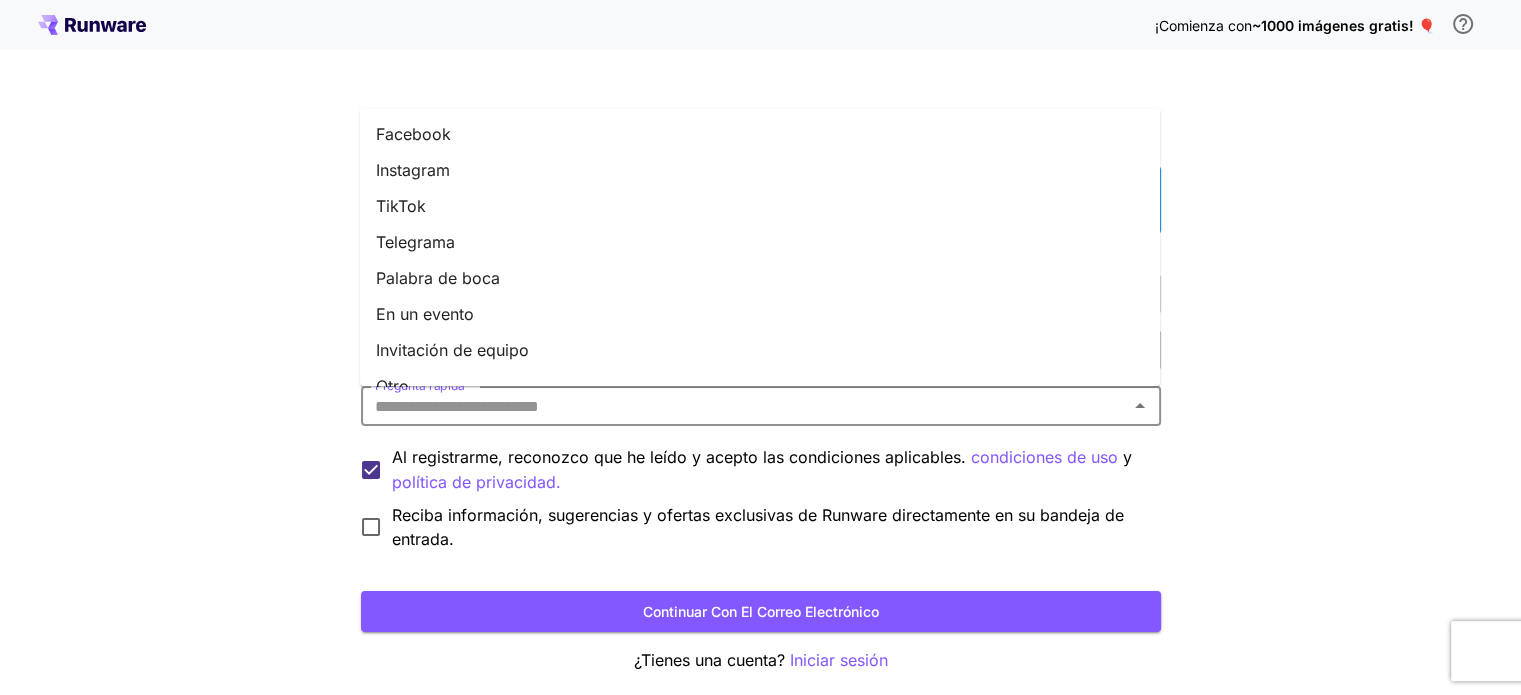 scroll, scrollTop: 277, scrollLeft: 0, axis: vertical 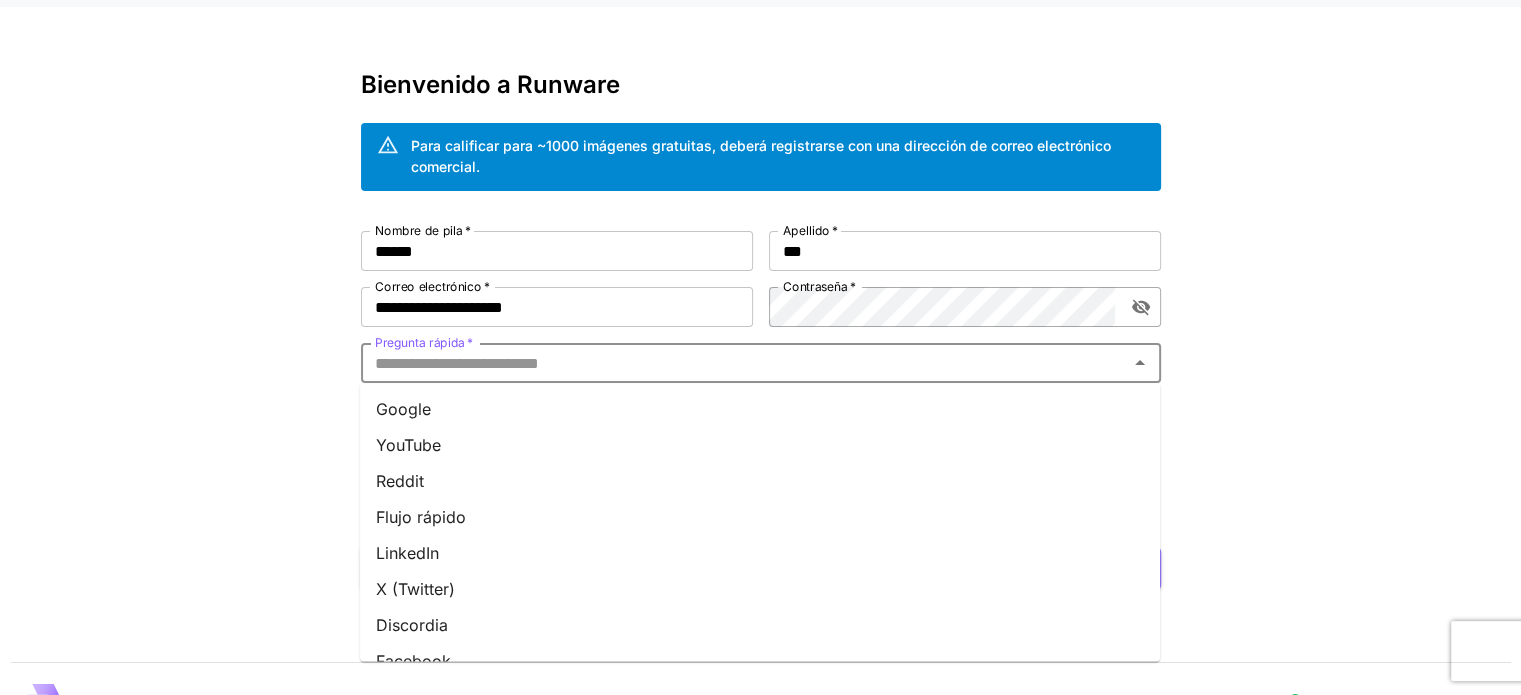 click on "Google" at bounding box center [760, 409] 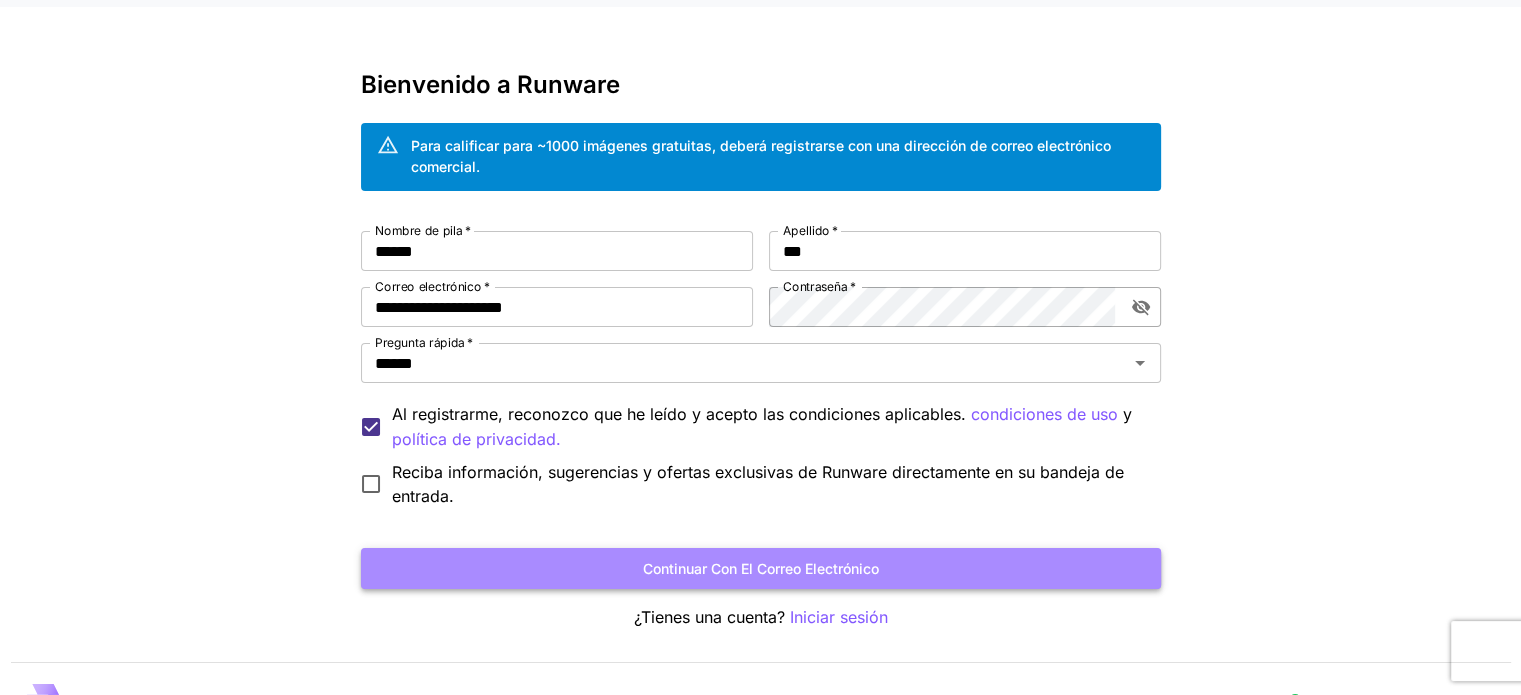 click on "Continuar con el correo electrónico" at bounding box center [761, 568] 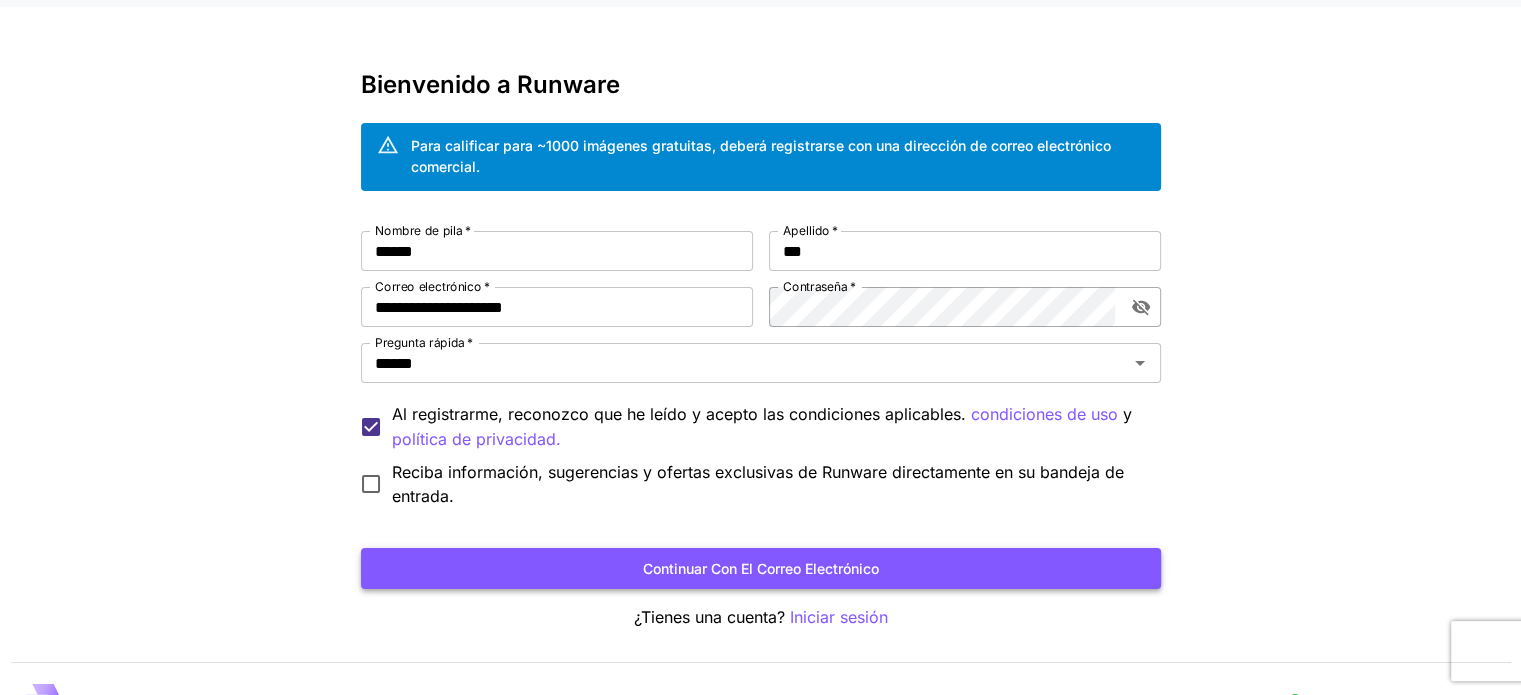 scroll, scrollTop: 0, scrollLeft: 0, axis: both 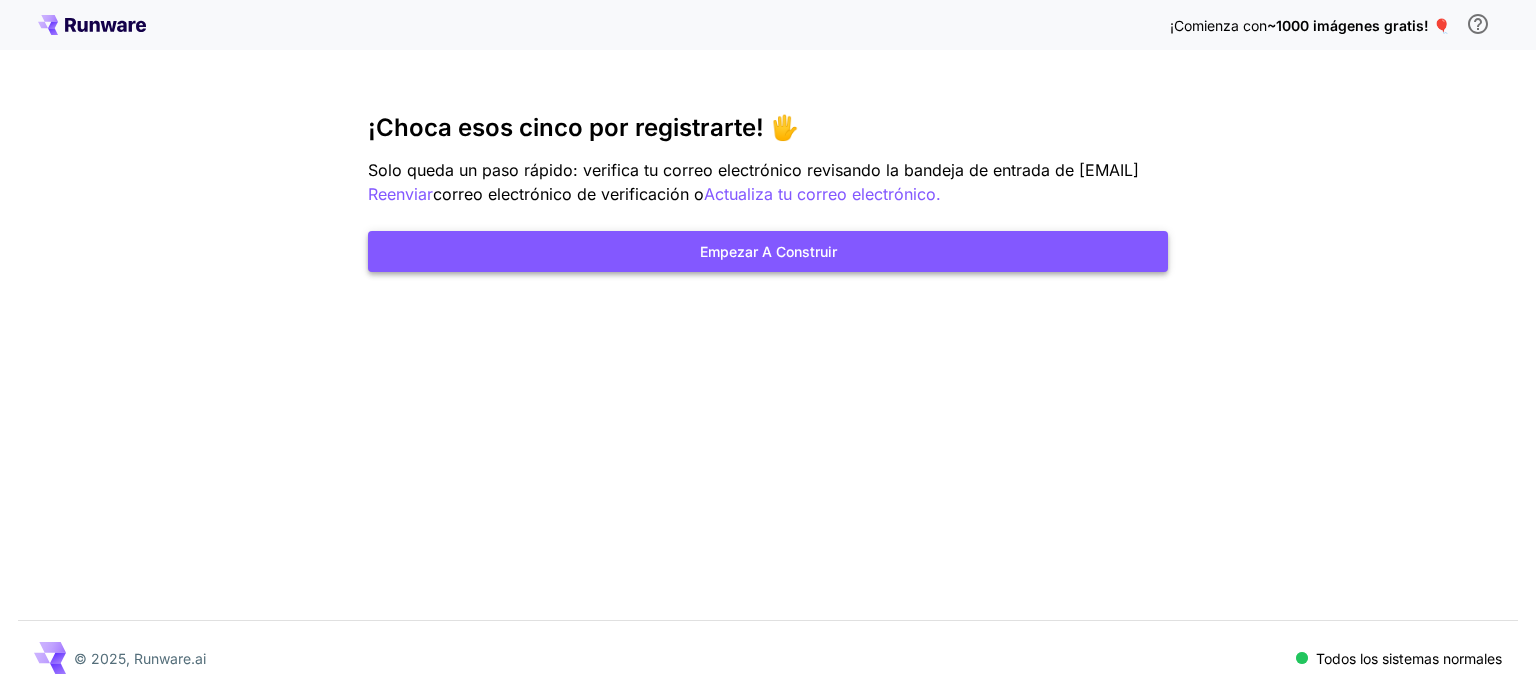 click on "Empezar a construir" at bounding box center (768, 251) 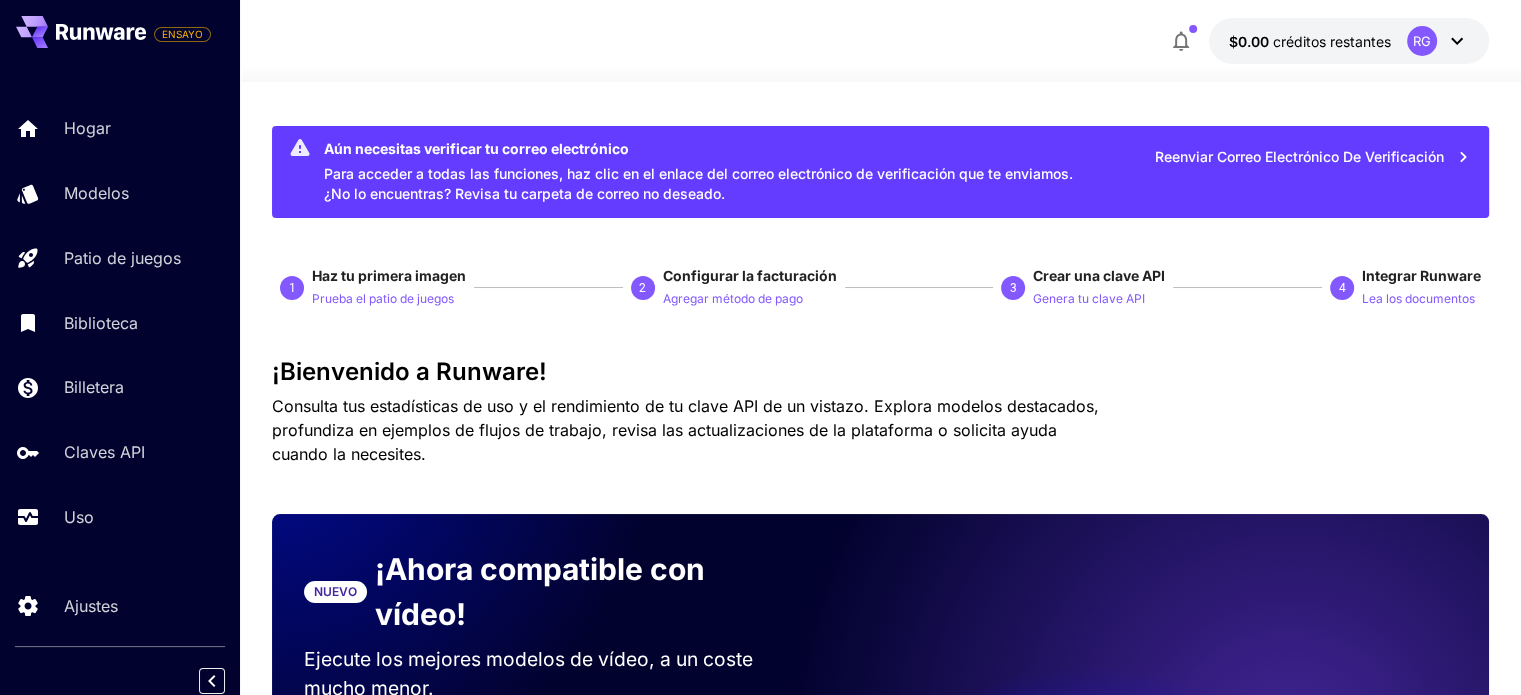click 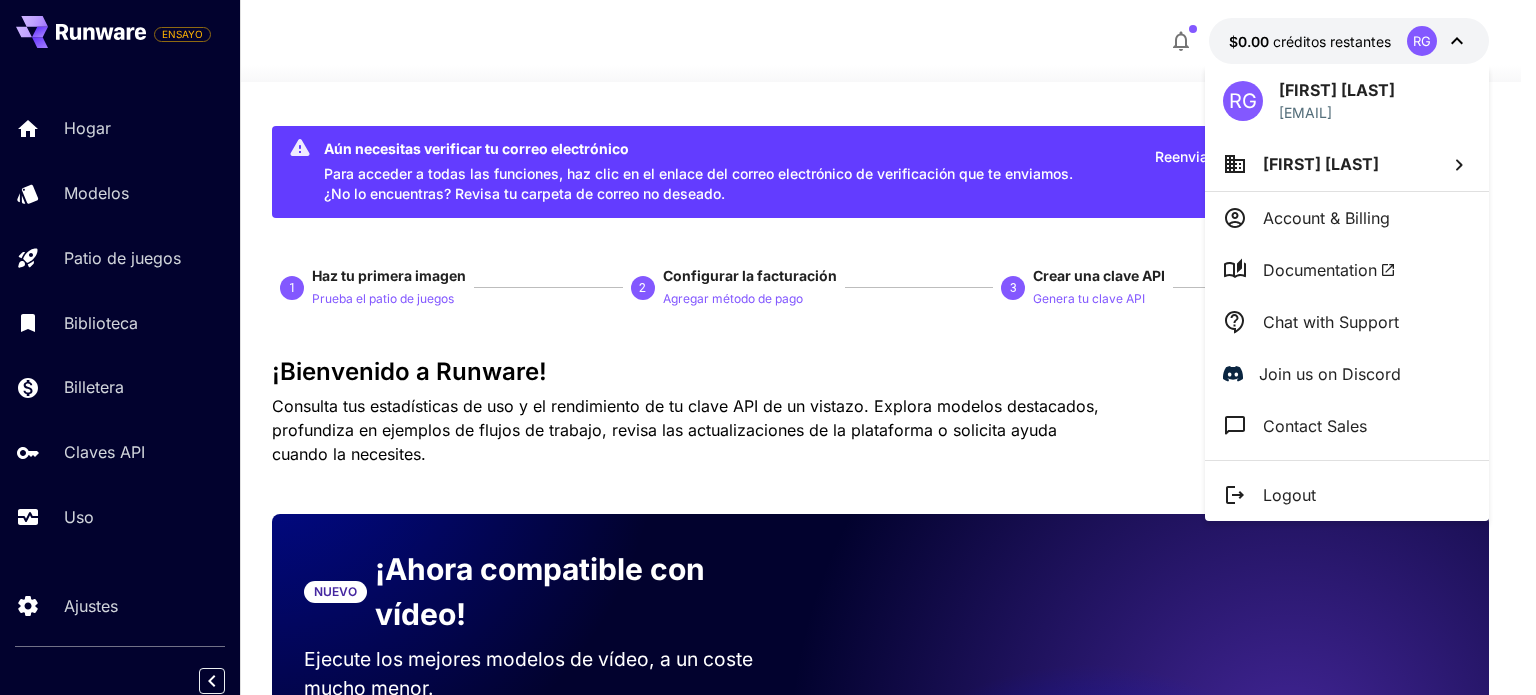 click on "Account & Billing" at bounding box center (1326, 218) 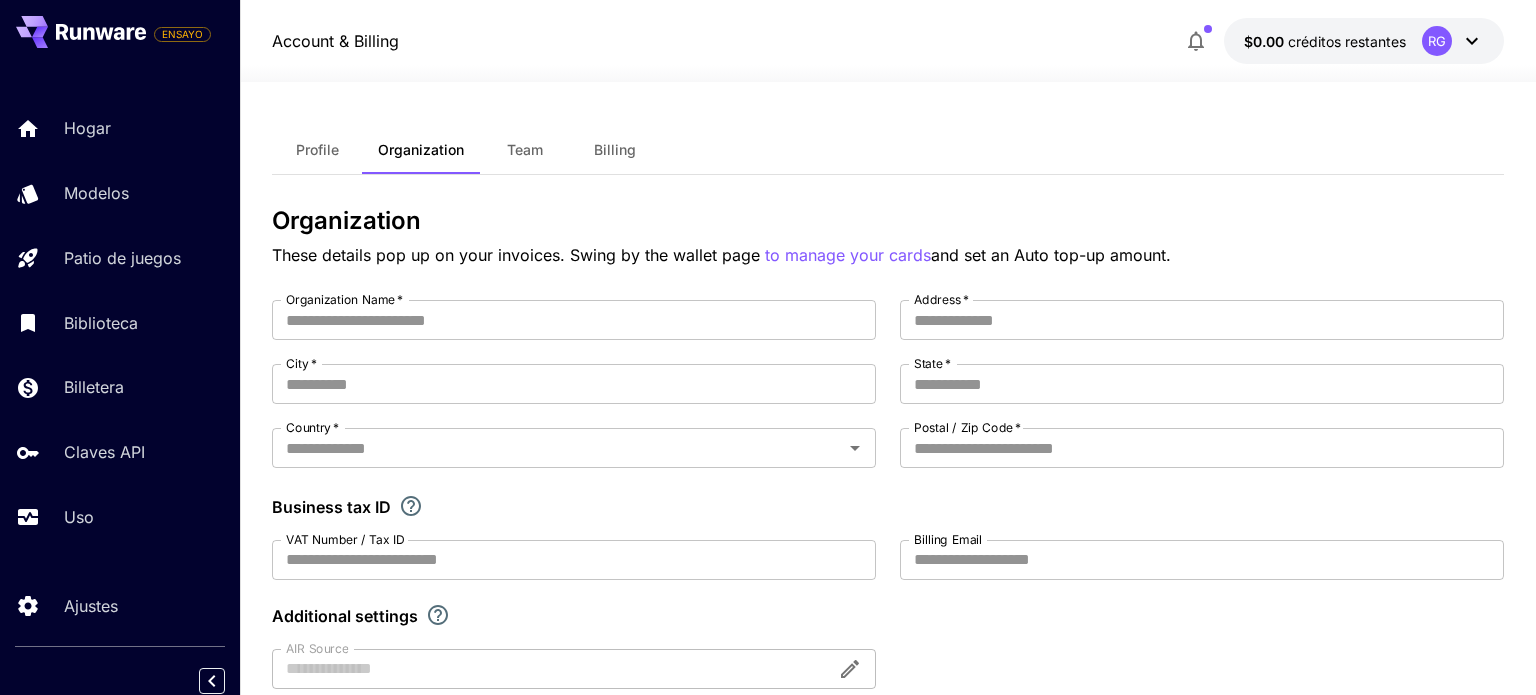 type on "**********" 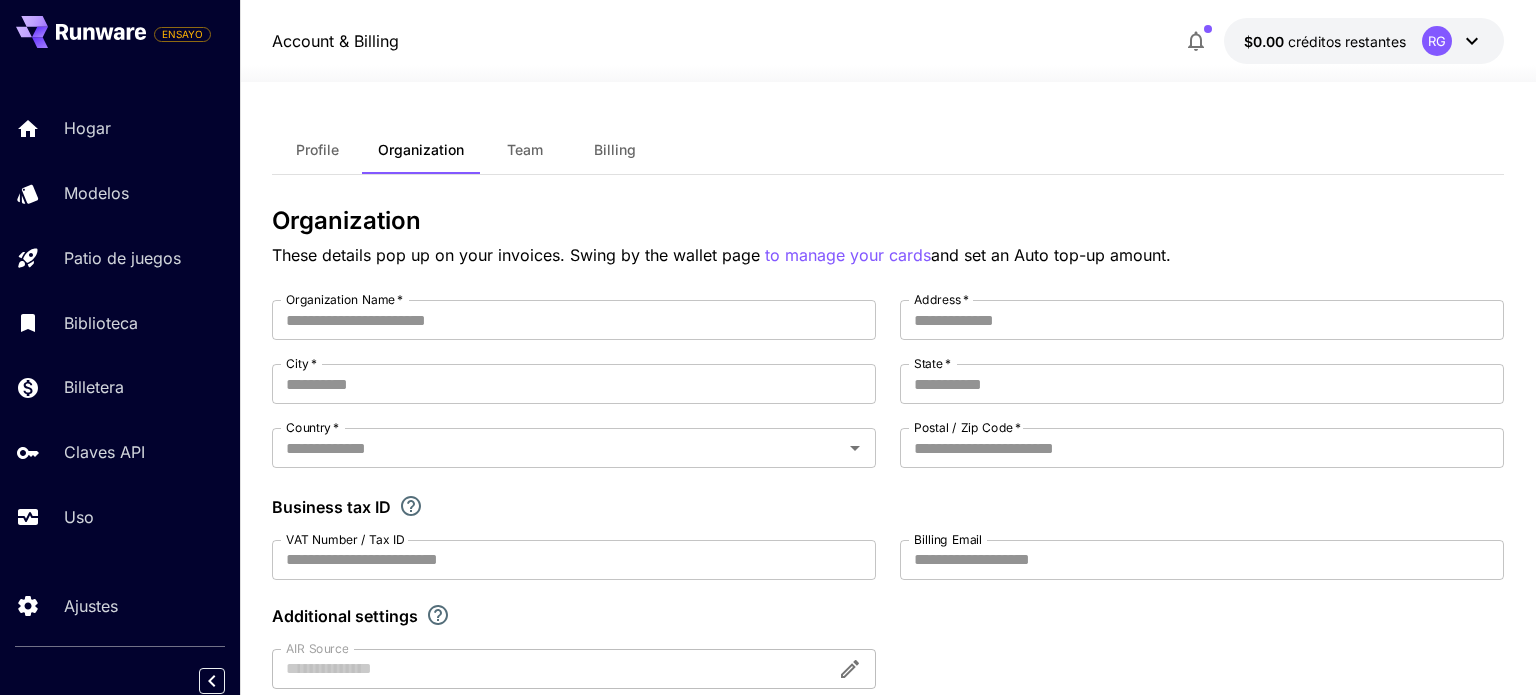 type on "**********" 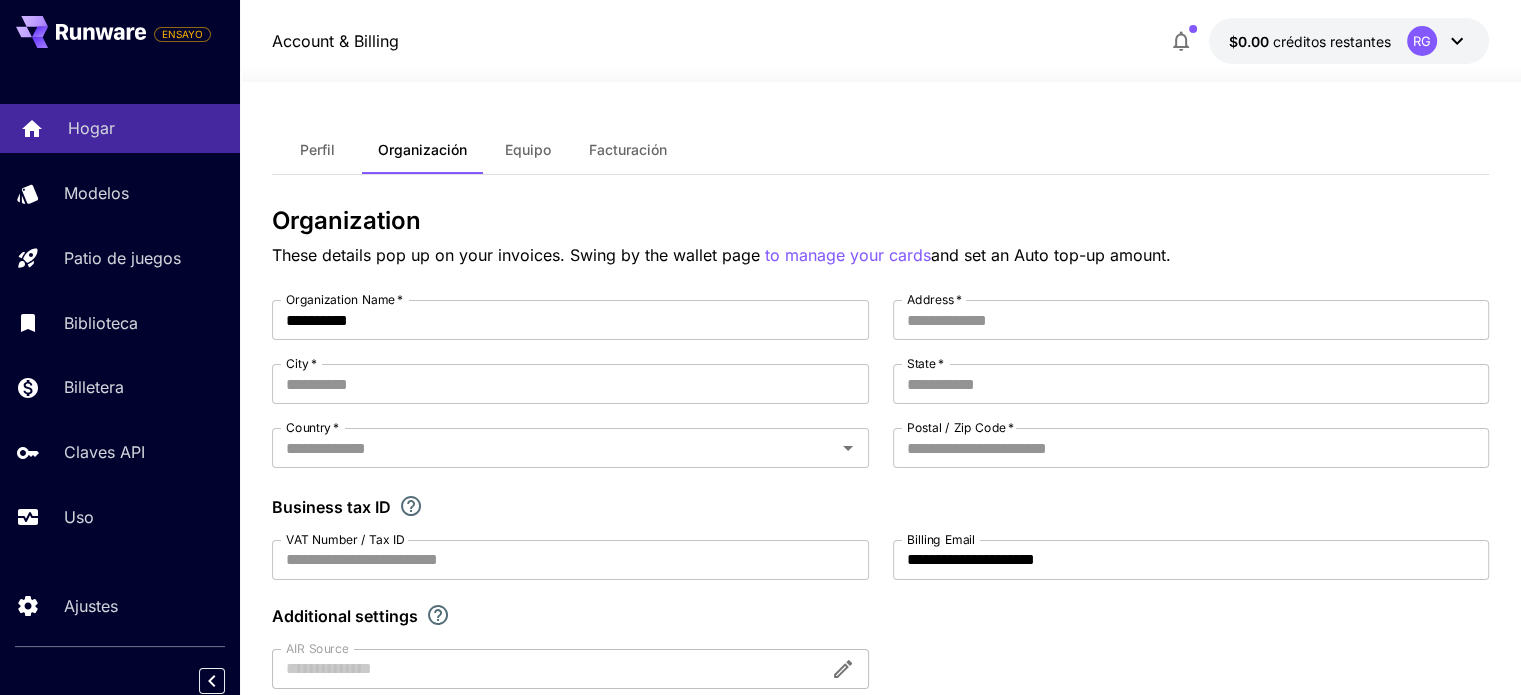 click on "Hogar" at bounding box center [91, 128] 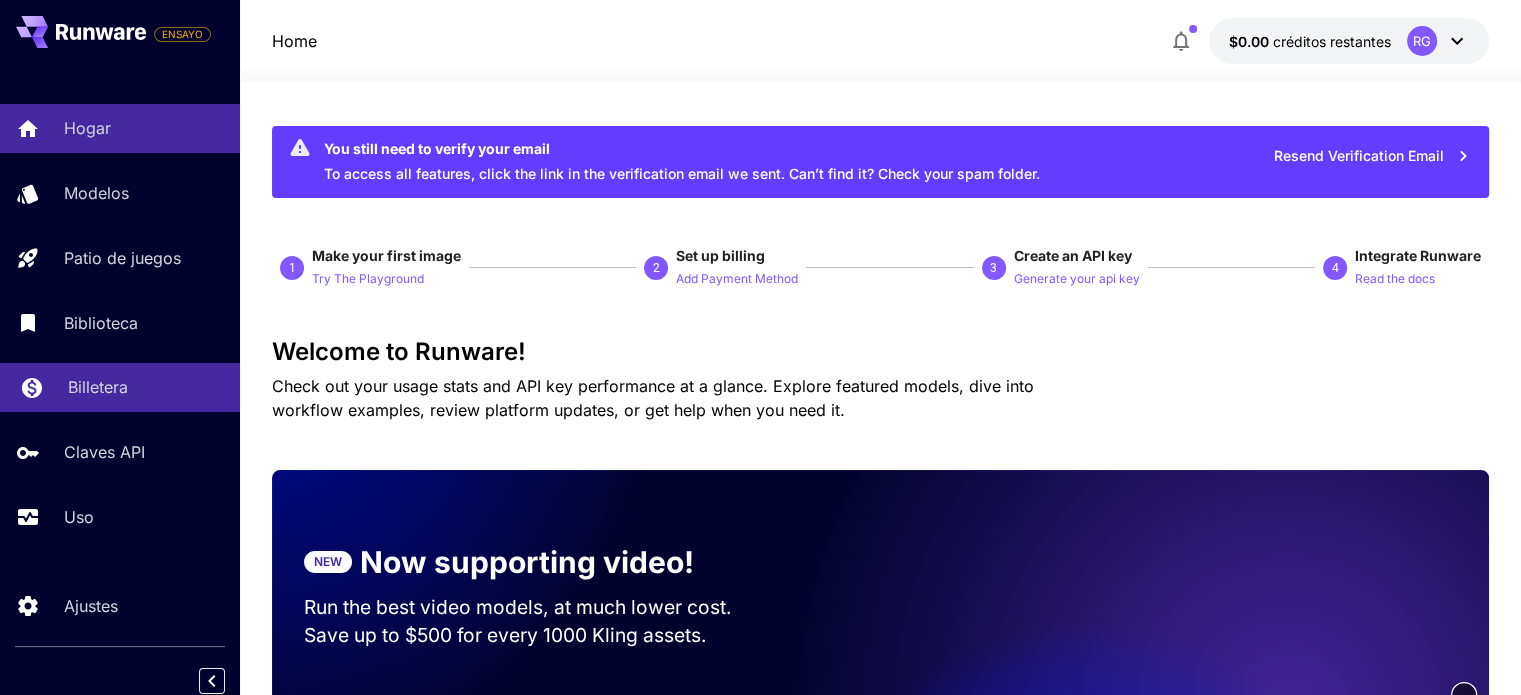 click on "Billetera" at bounding box center (98, 387) 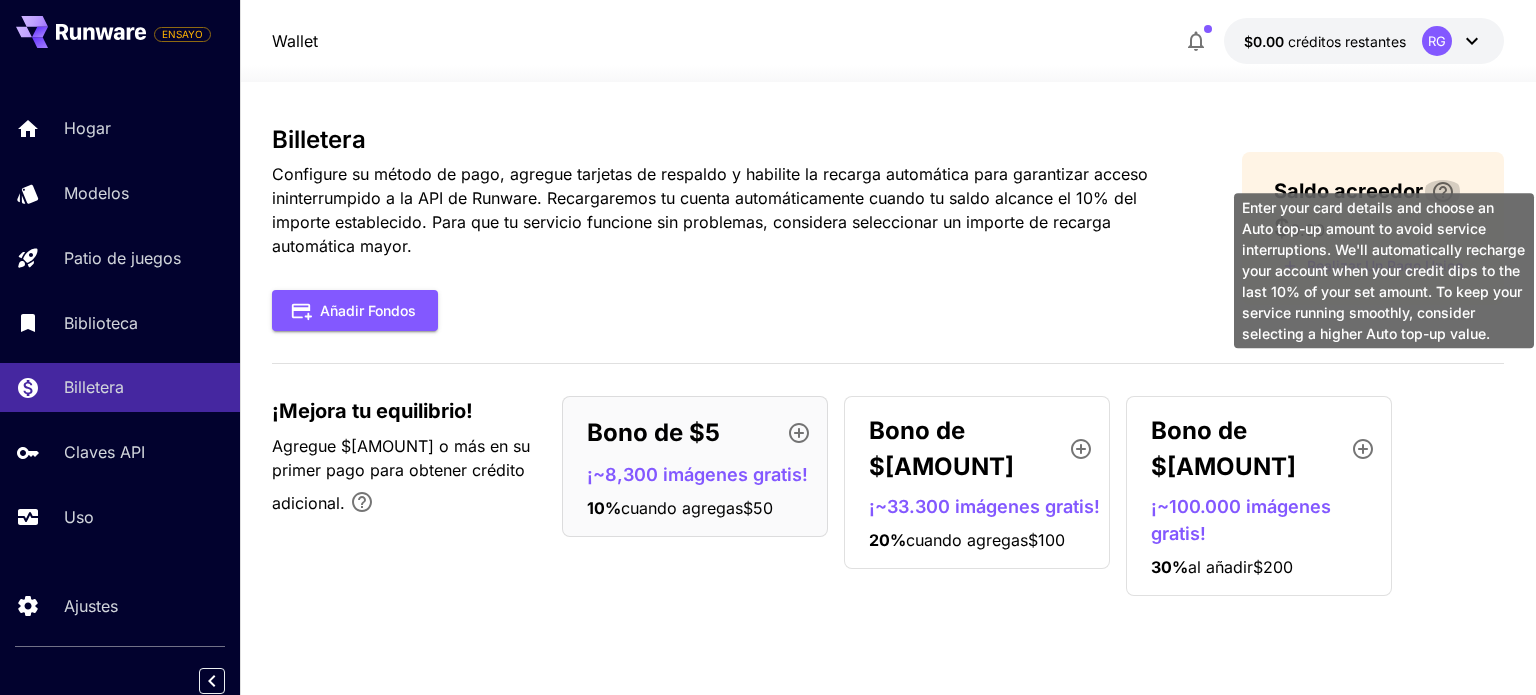 click 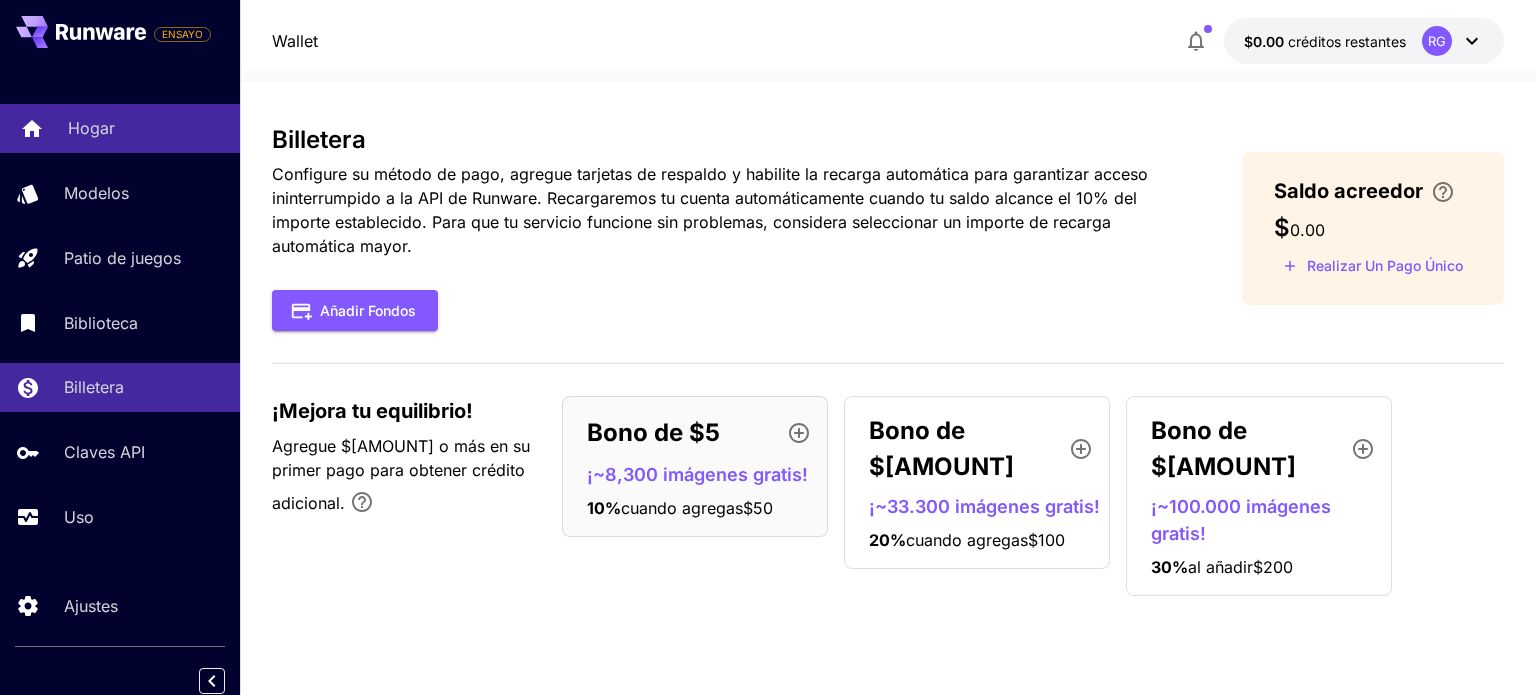click on "Hogar" at bounding box center (120, 128) 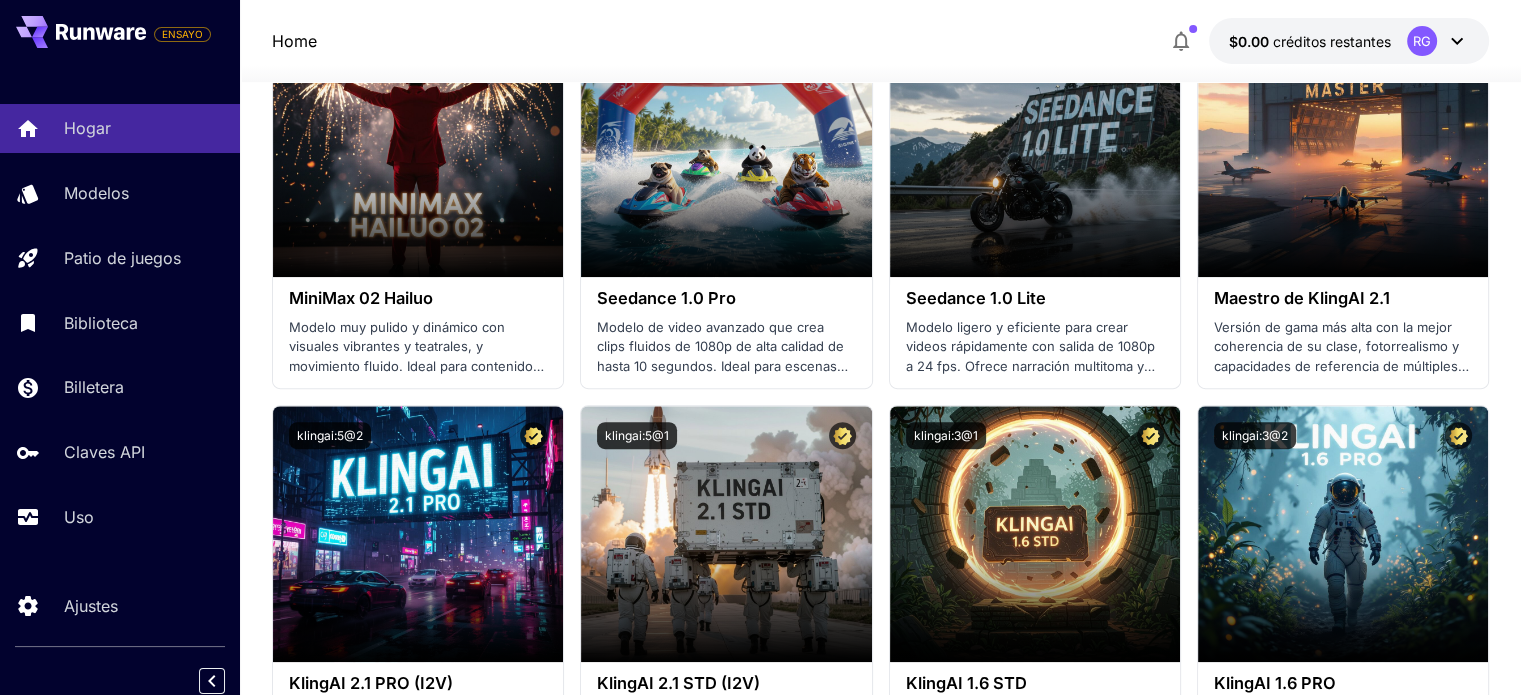 scroll, scrollTop: 930, scrollLeft: 0, axis: vertical 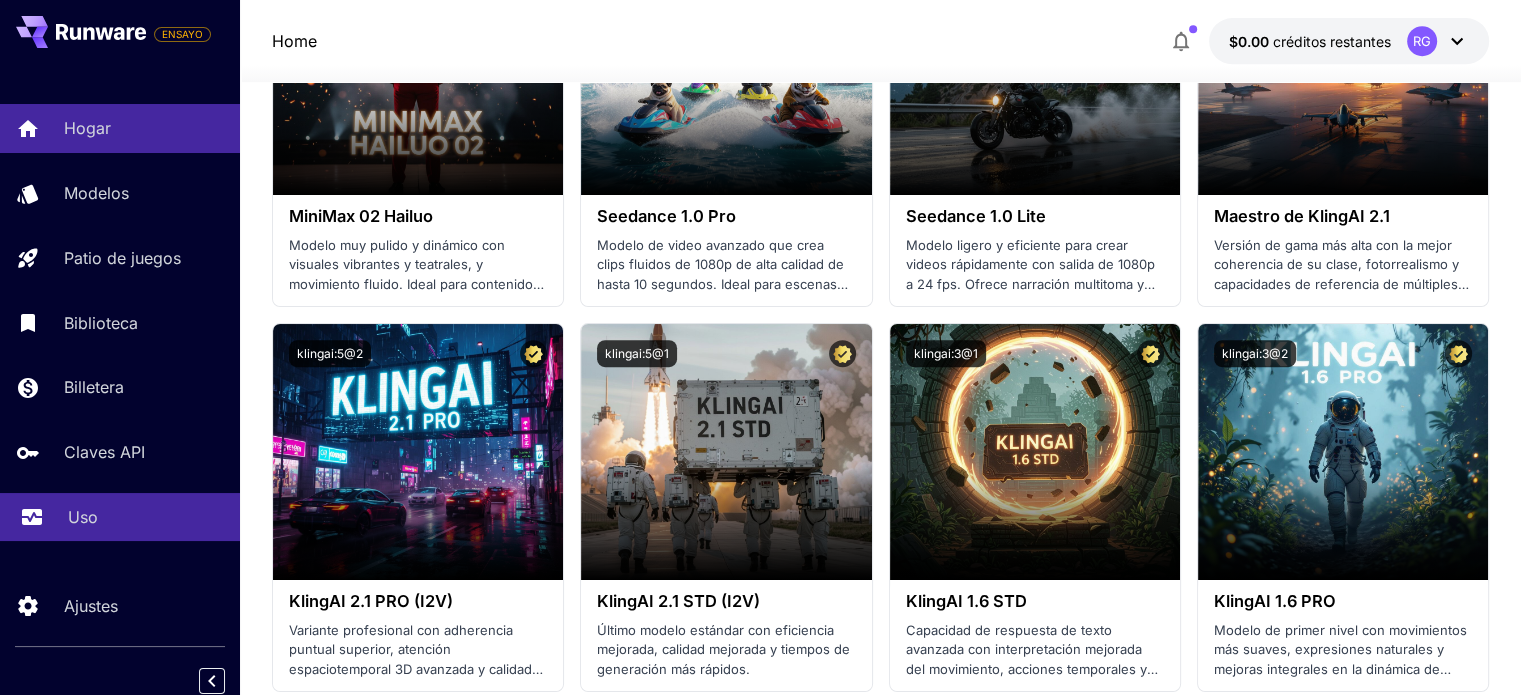 click on "Uso" at bounding box center [83, 517] 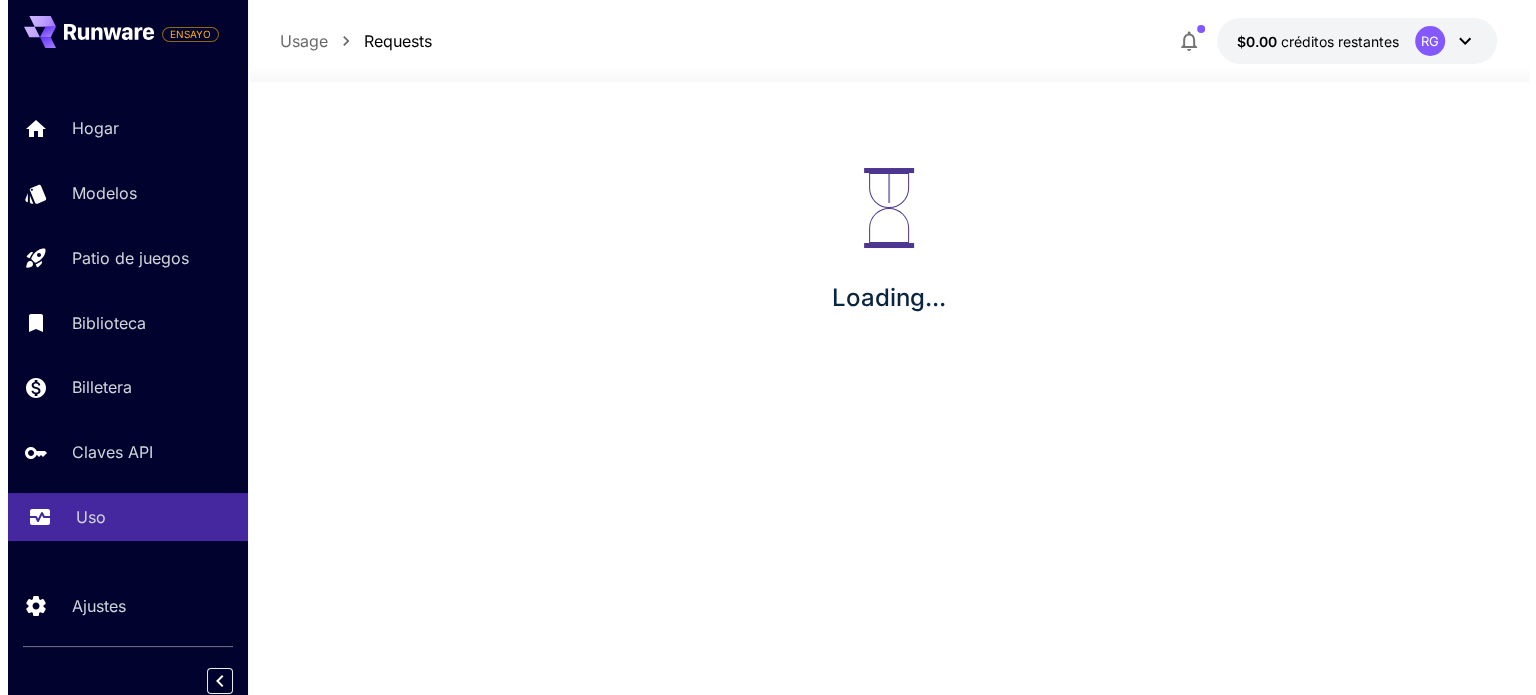 scroll, scrollTop: 0, scrollLeft: 0, axis: both 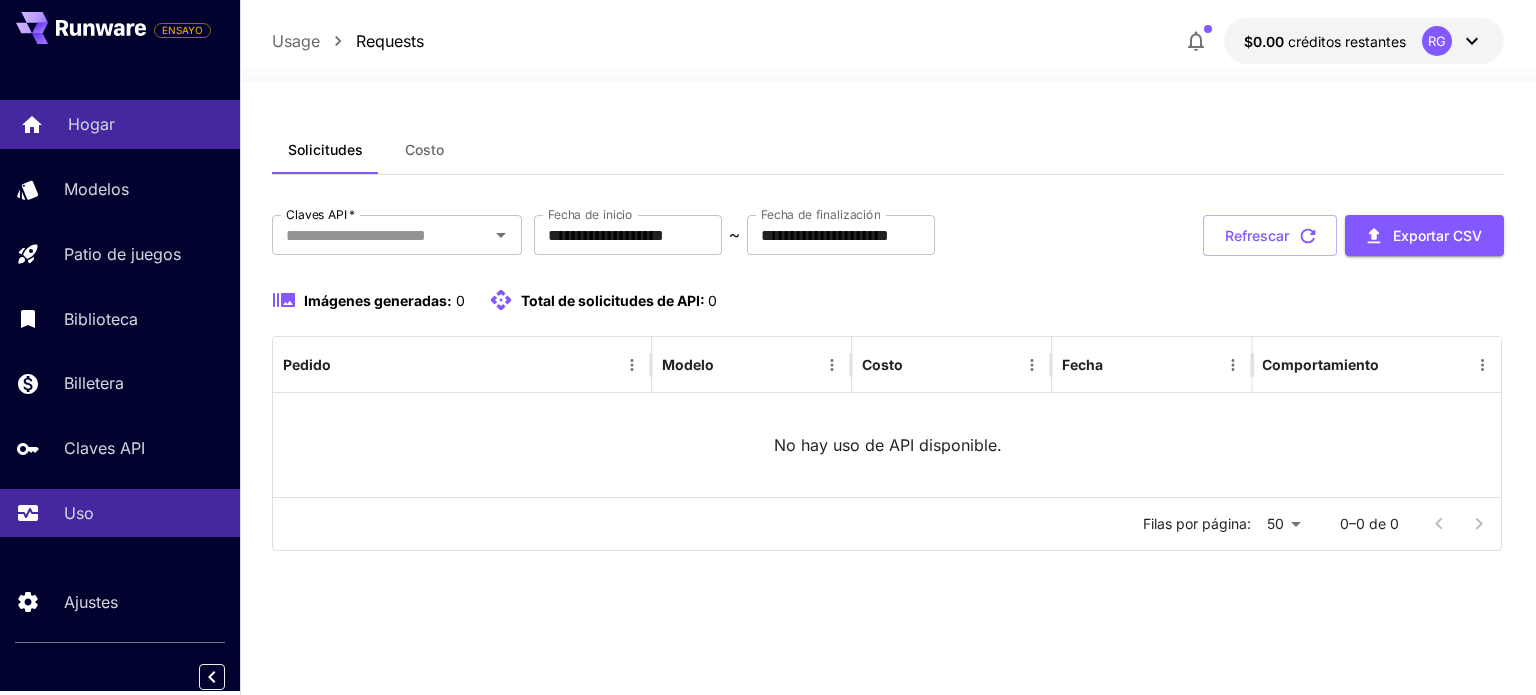 click on "Hogar" at bounding box center (91, 124) 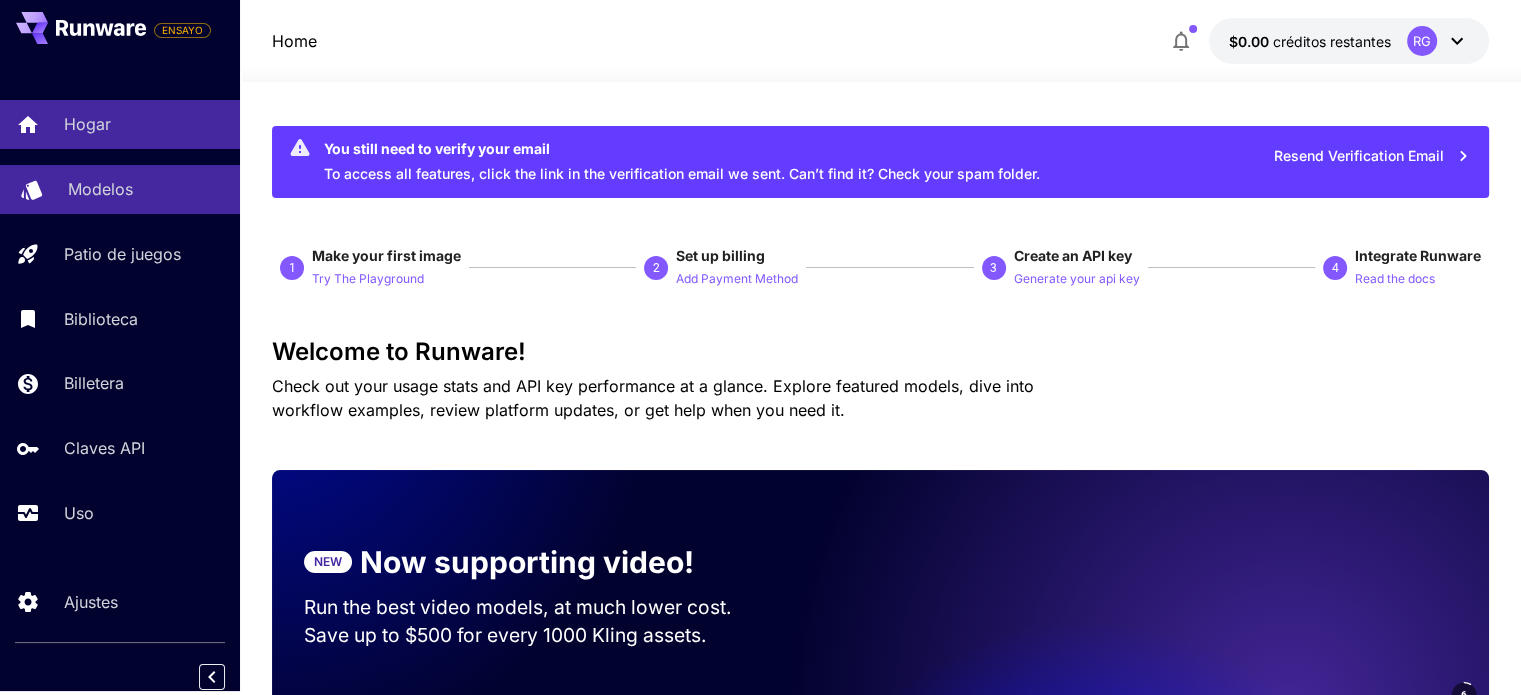 click on "Modelos" at bounding box center (100, 189) 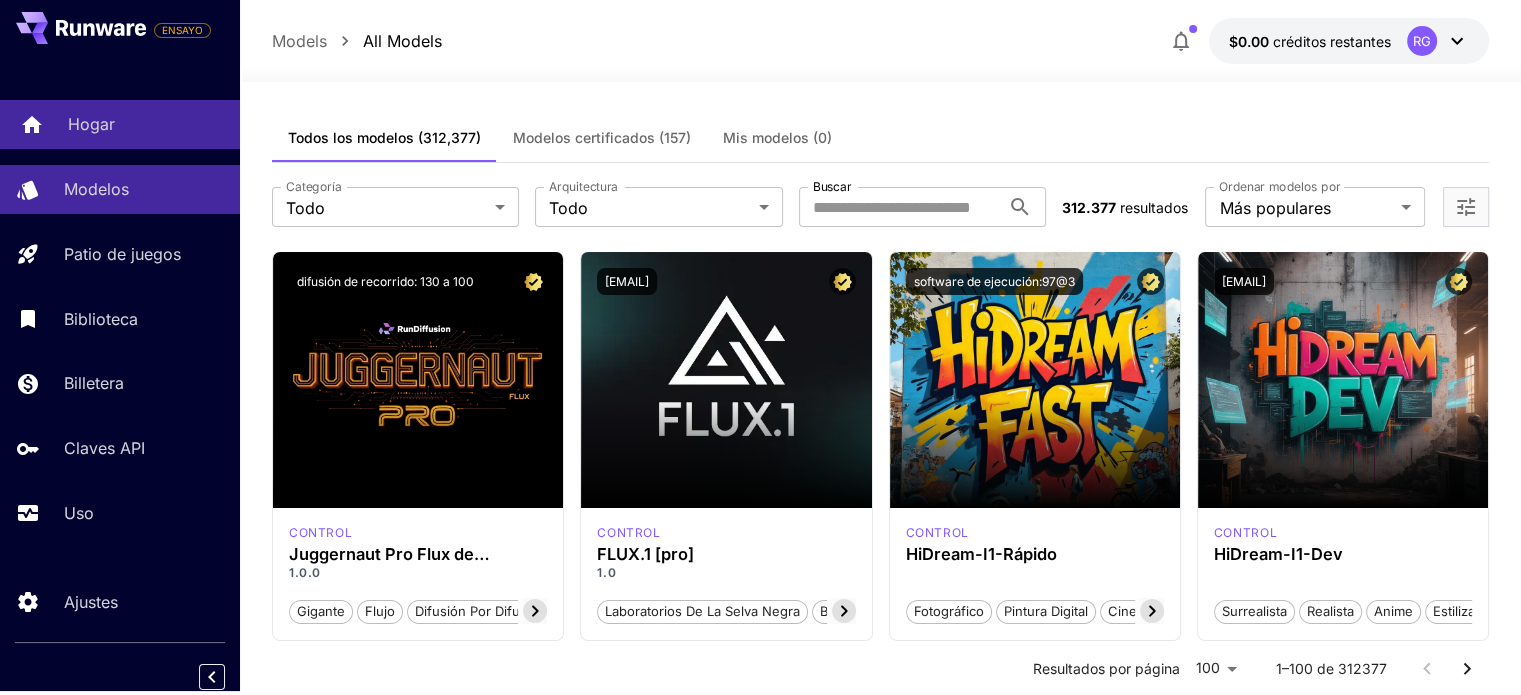 scroll, scrollTop: 4, scrollLeft: 0, axis: vertical 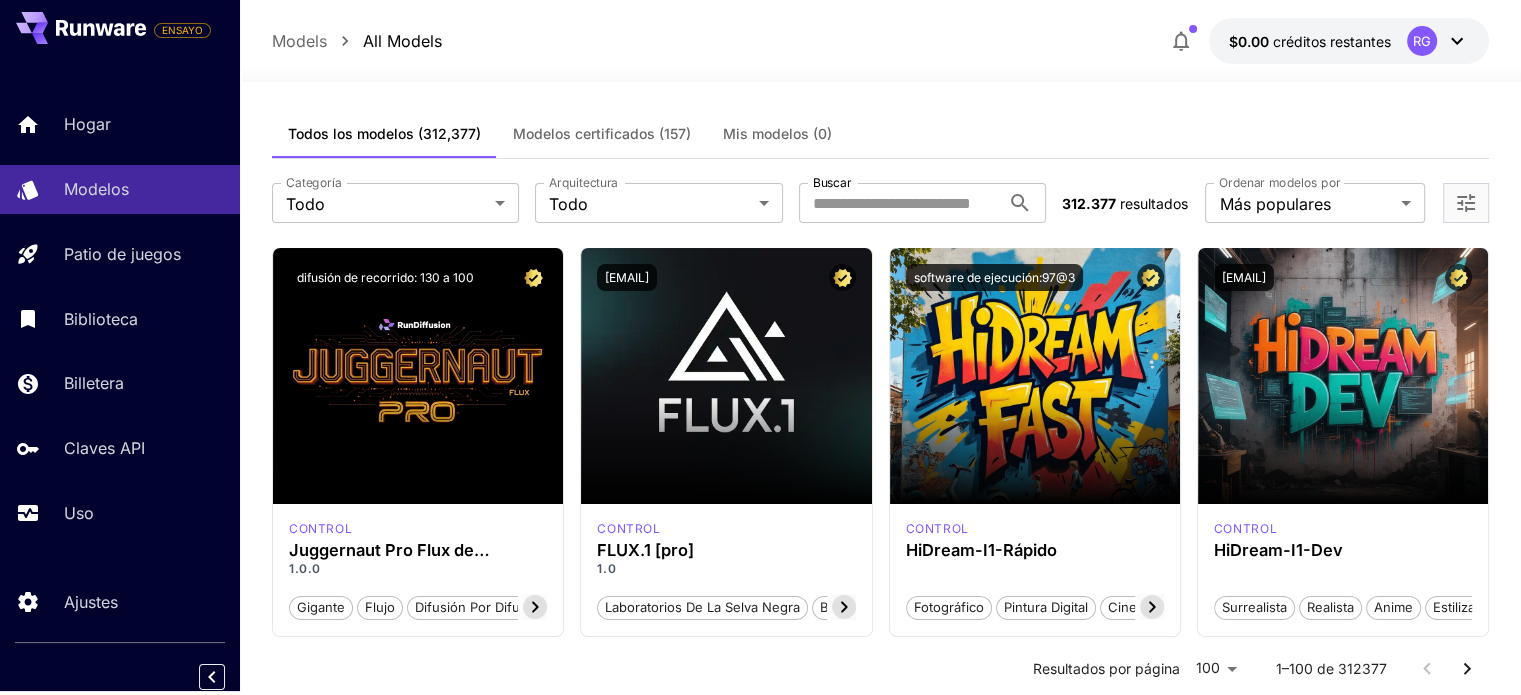 drag, startPoint x: 154, startPoint y: 142, endPoint x: 848, endPoint y: 121, distance: 694.3176 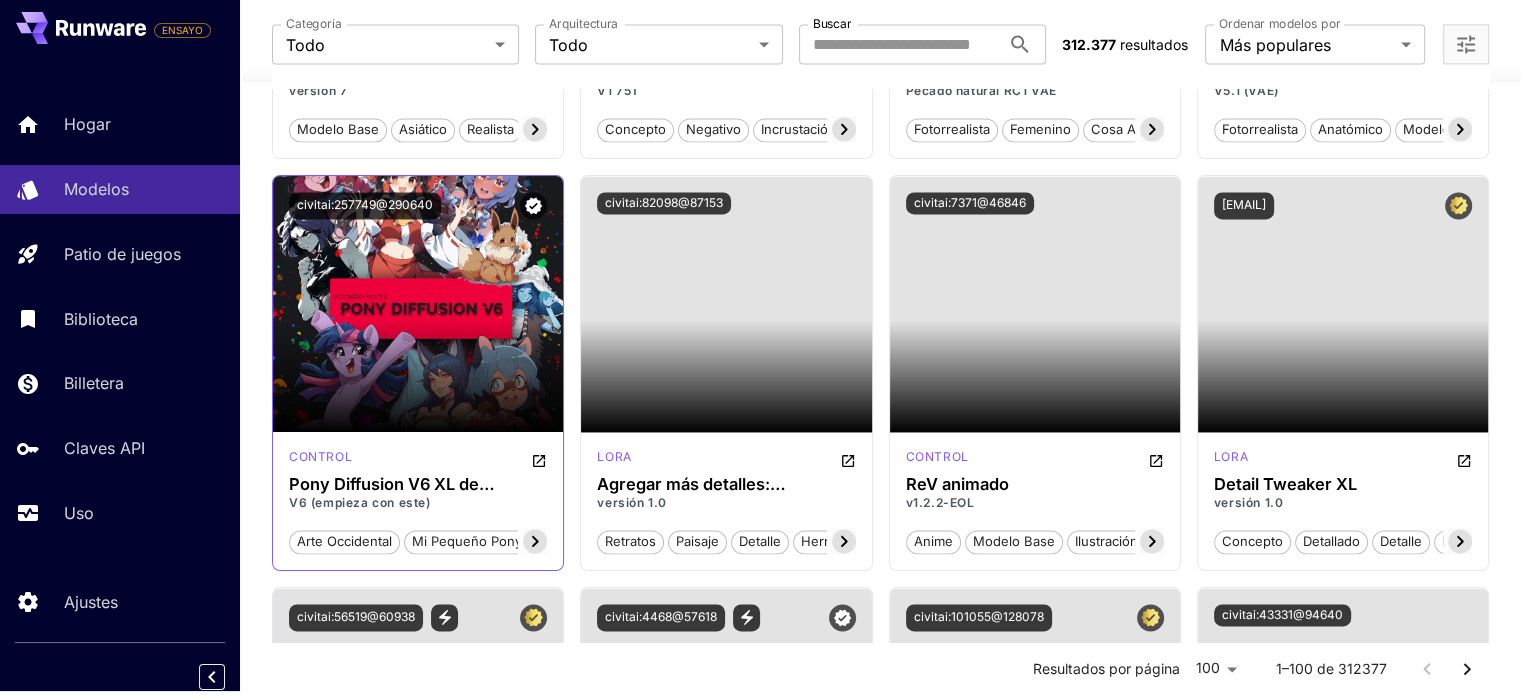 scroll, scrollTop: 2938, scrollLeft: 0, axis: vertical 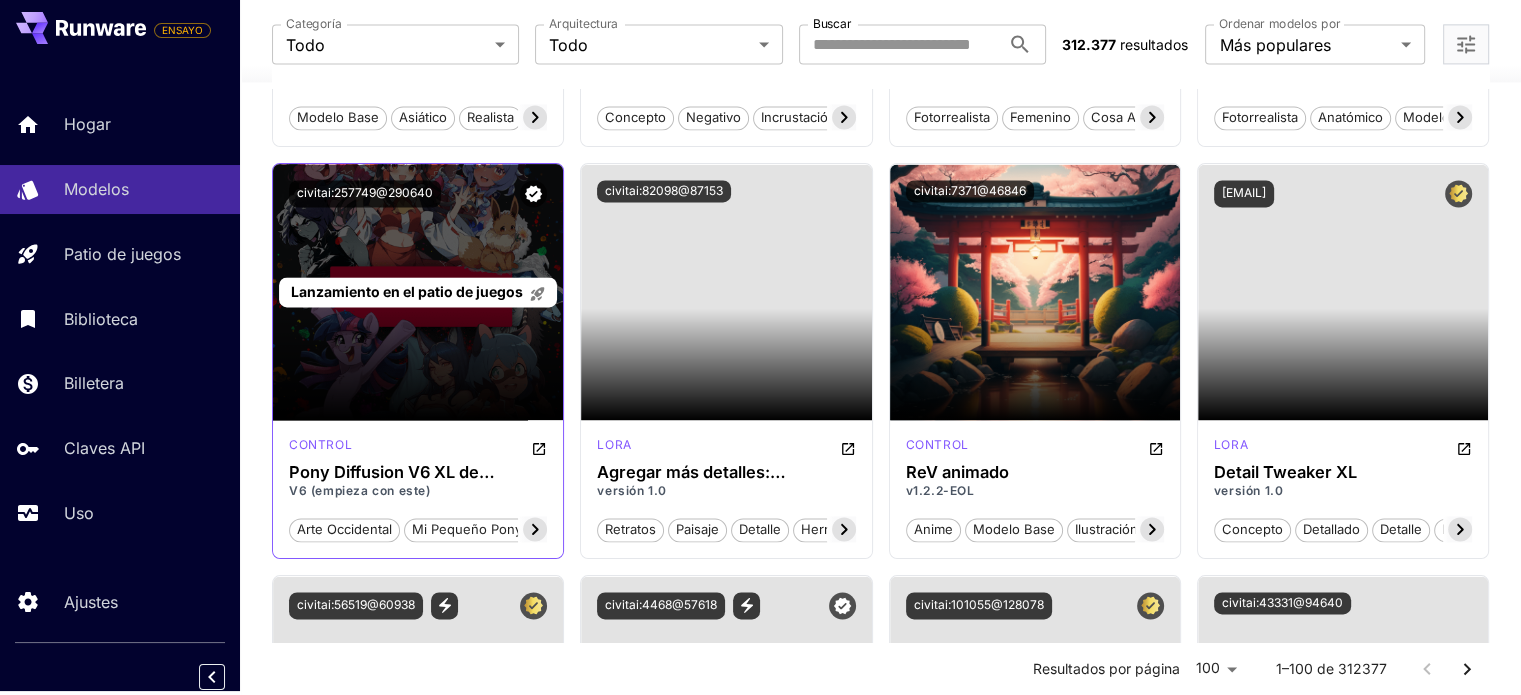 click on "control" at bounding box center [418, 448] 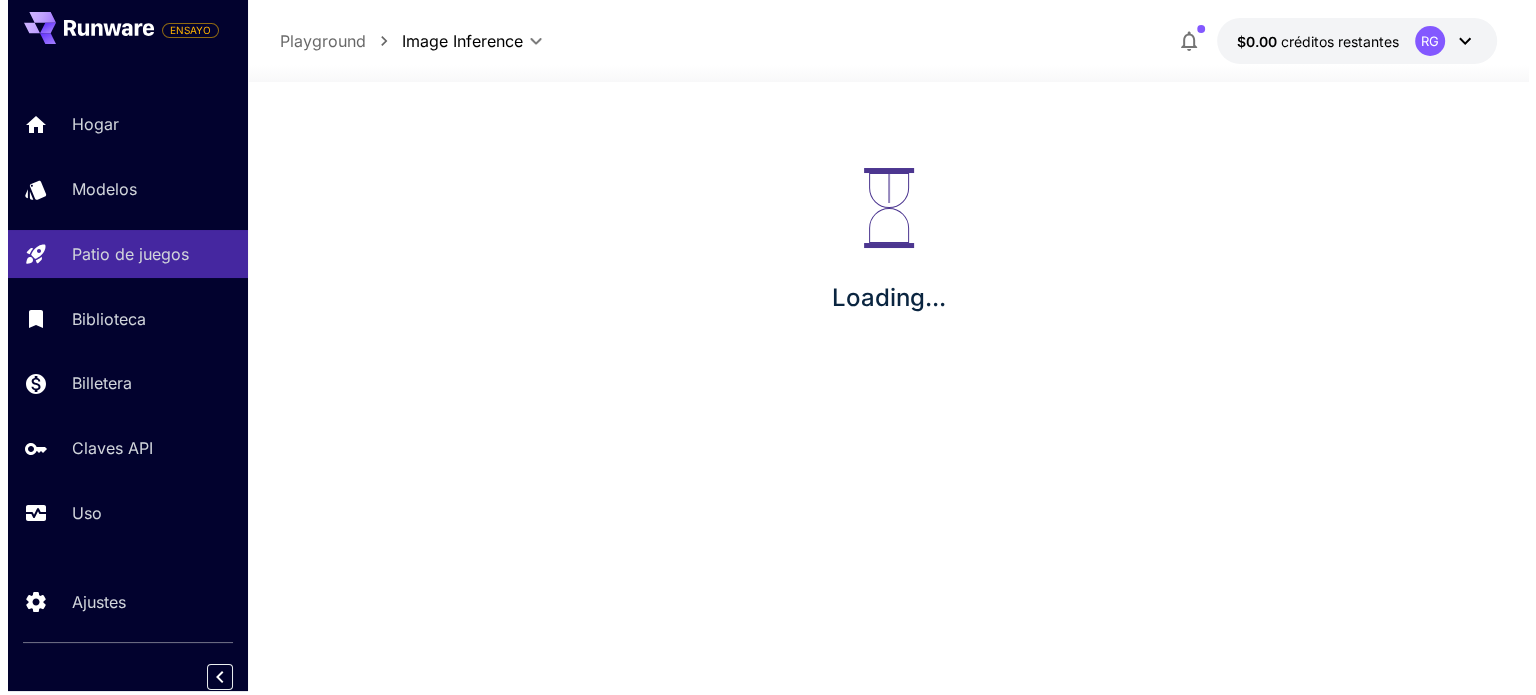 scroll, scrollTop: 0, scrollLeft: 0, axis: both 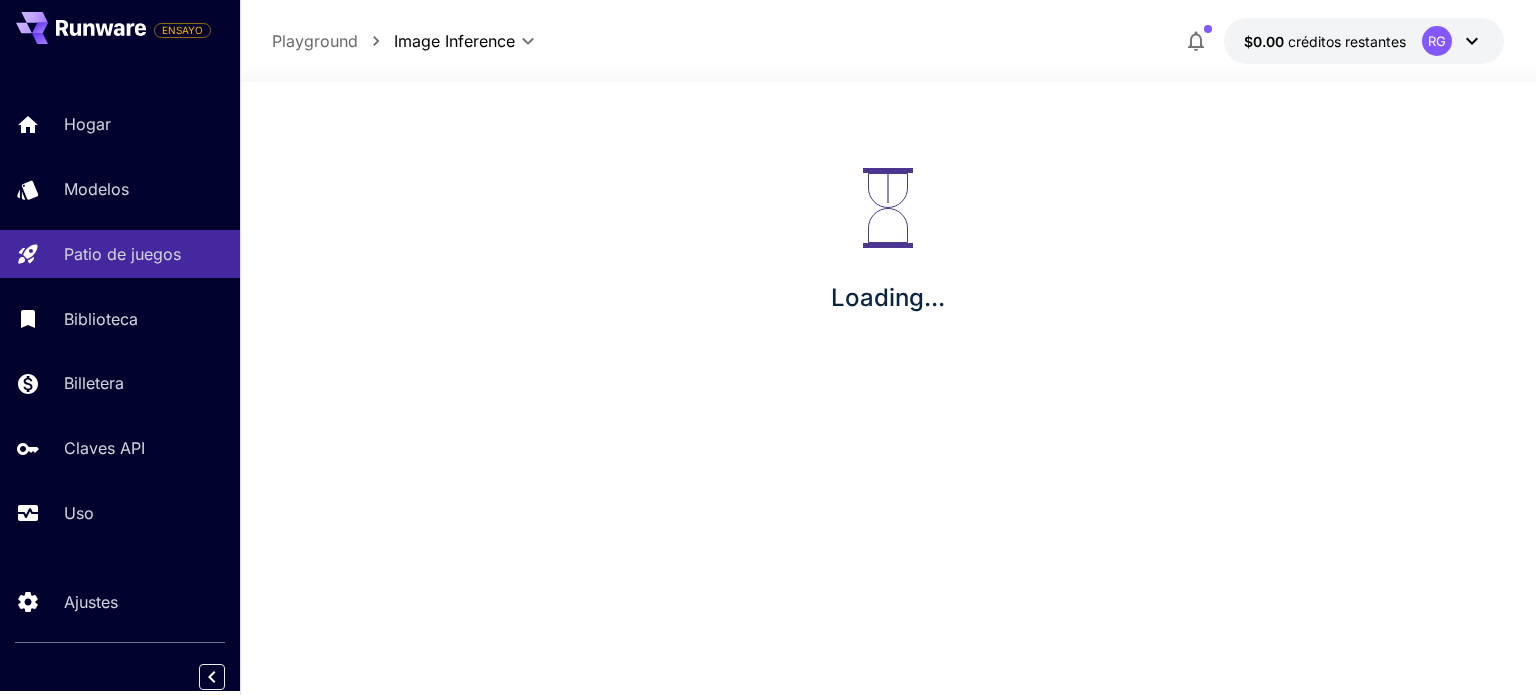click on "Loading..." at bounding box center (888, 242) 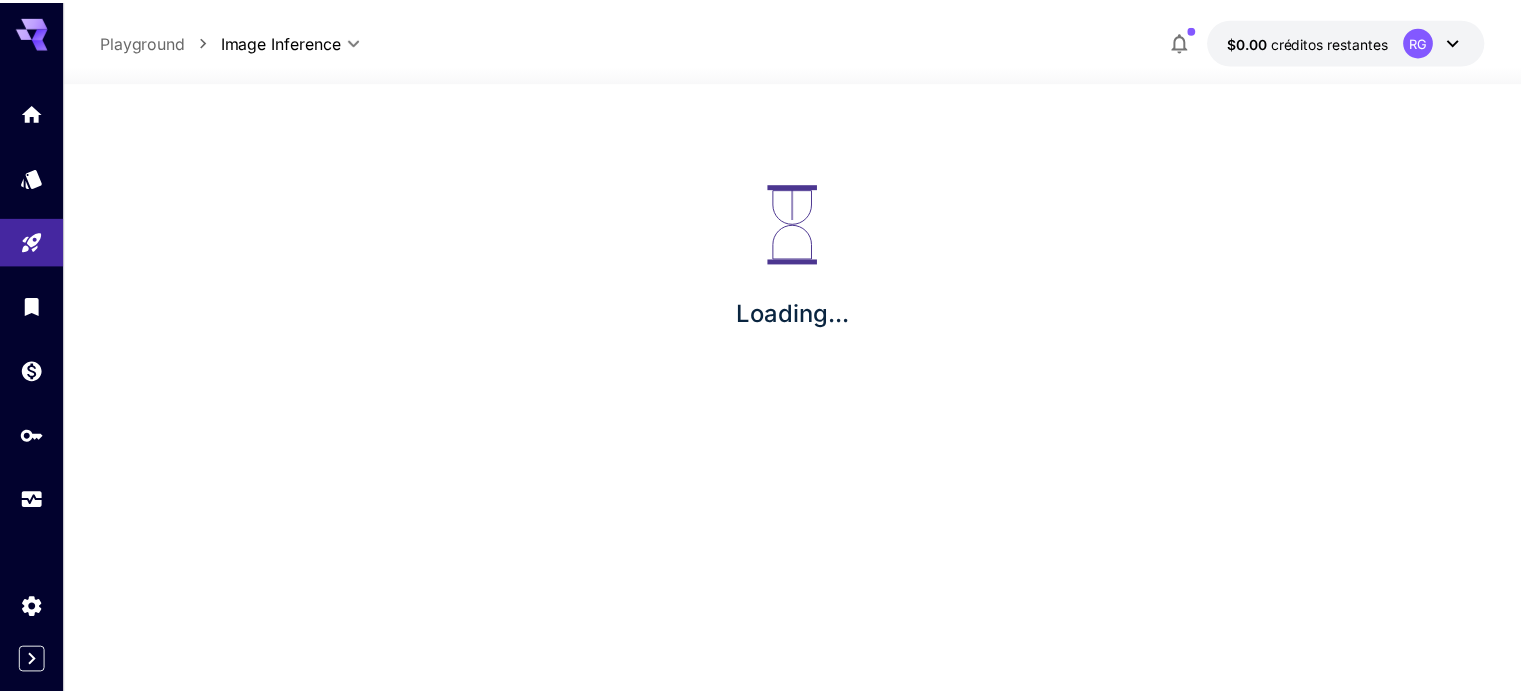 scroll, scrollTop: 0, scrollLeft: 0, axis: both 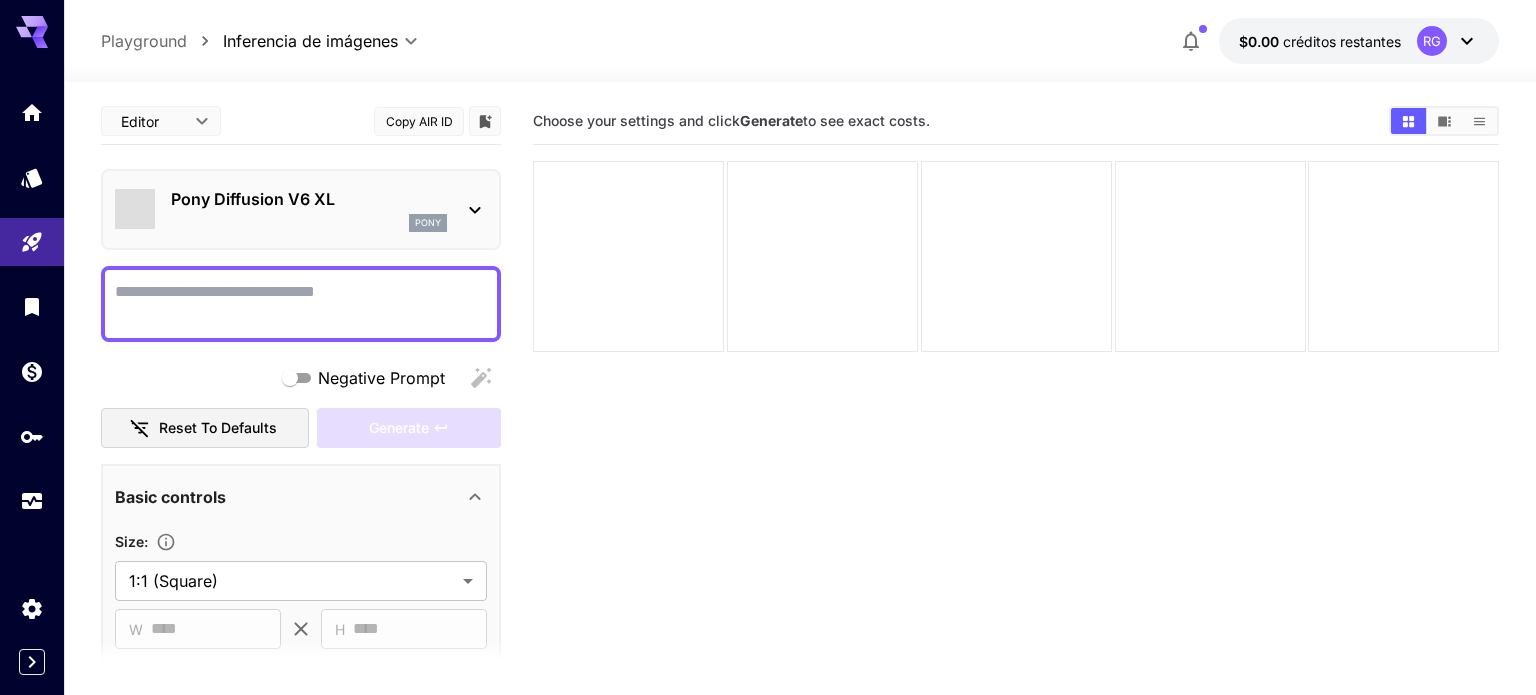 type on "*******" 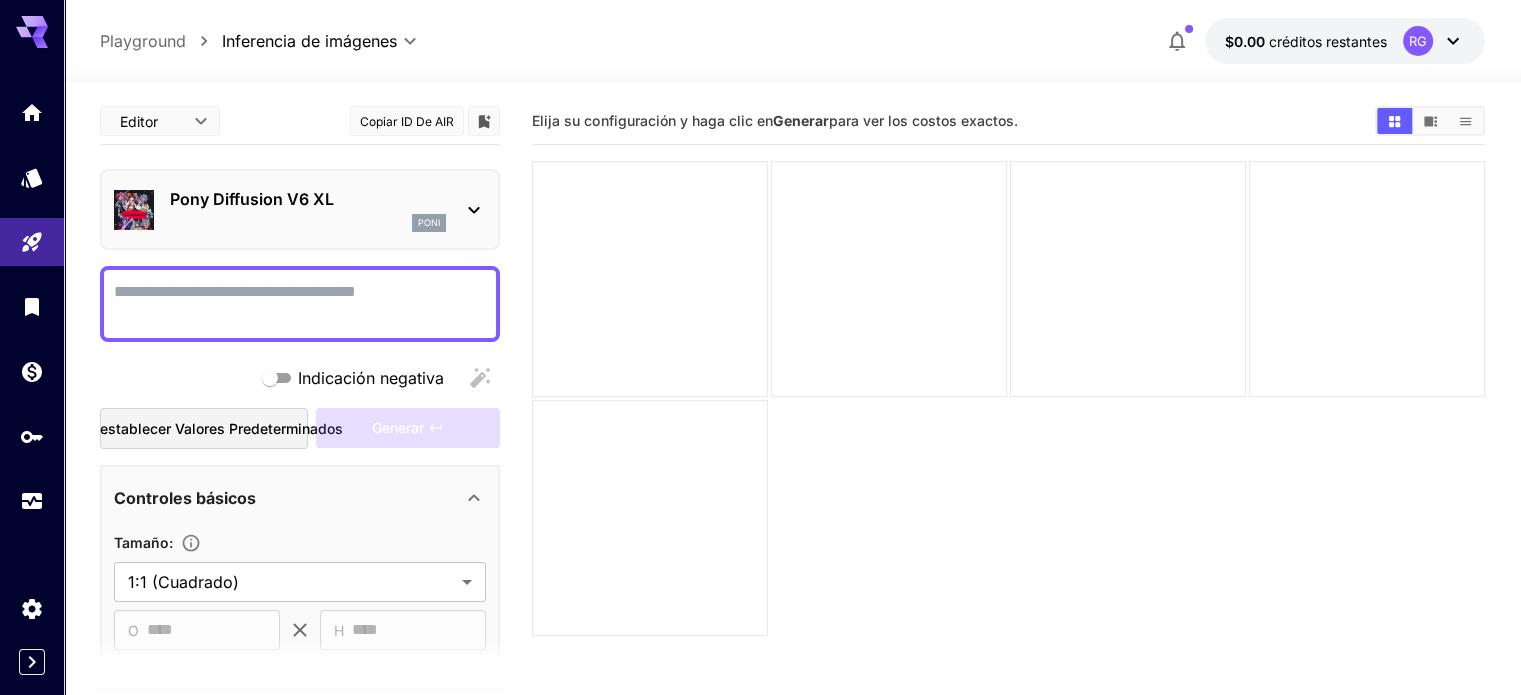 drag, startPoint x: 212, startPoint y: 287, endPoint x: 143, endPoint y: 285, distance: 69.02898 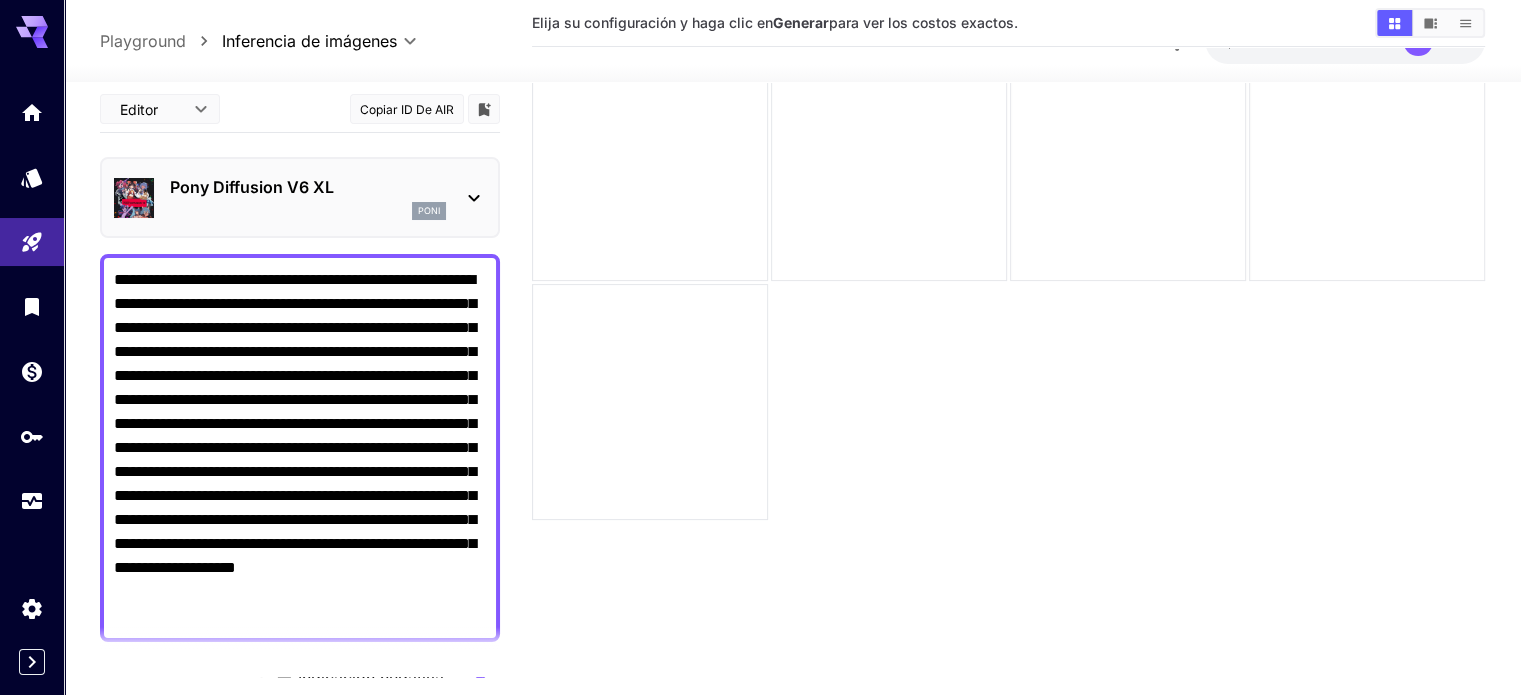 scroll, scrollTop: 158, scrollLeft: 0, axis: vertical 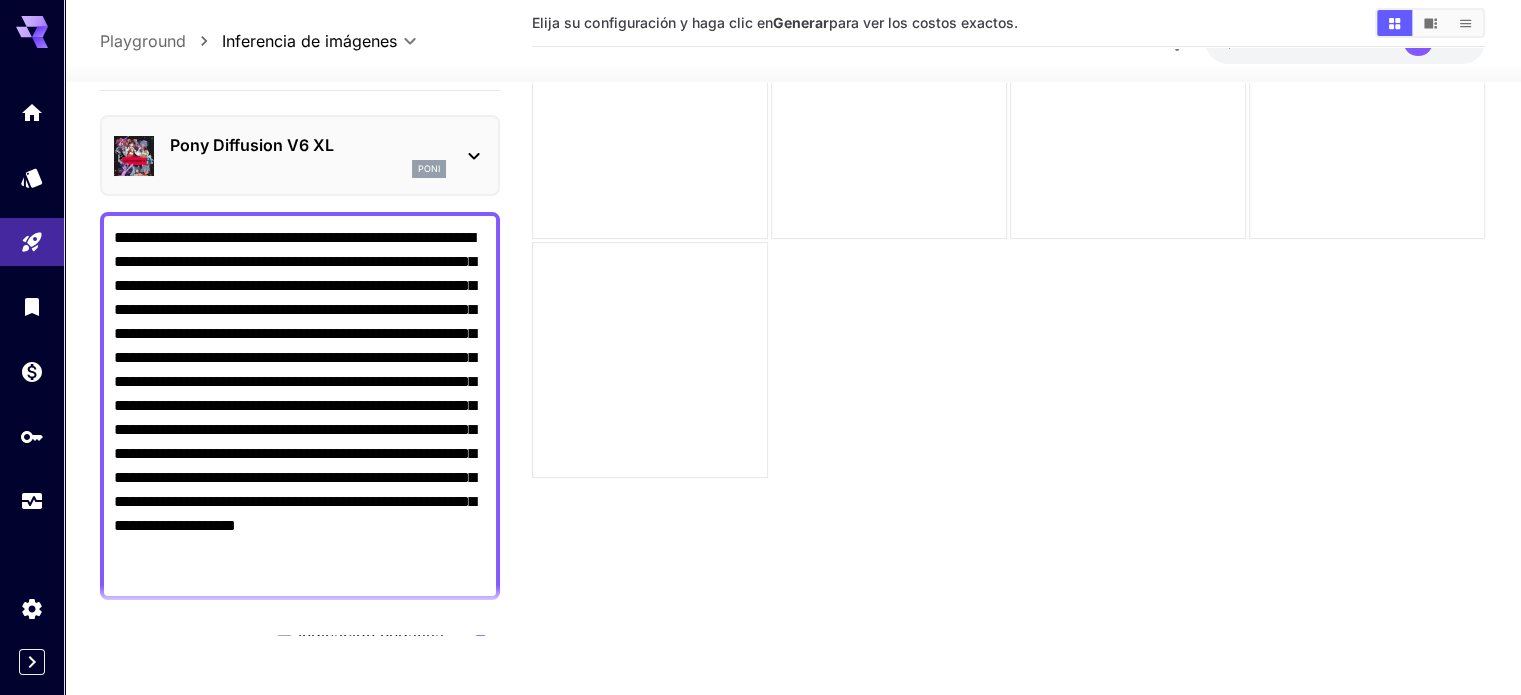 type on "**********" 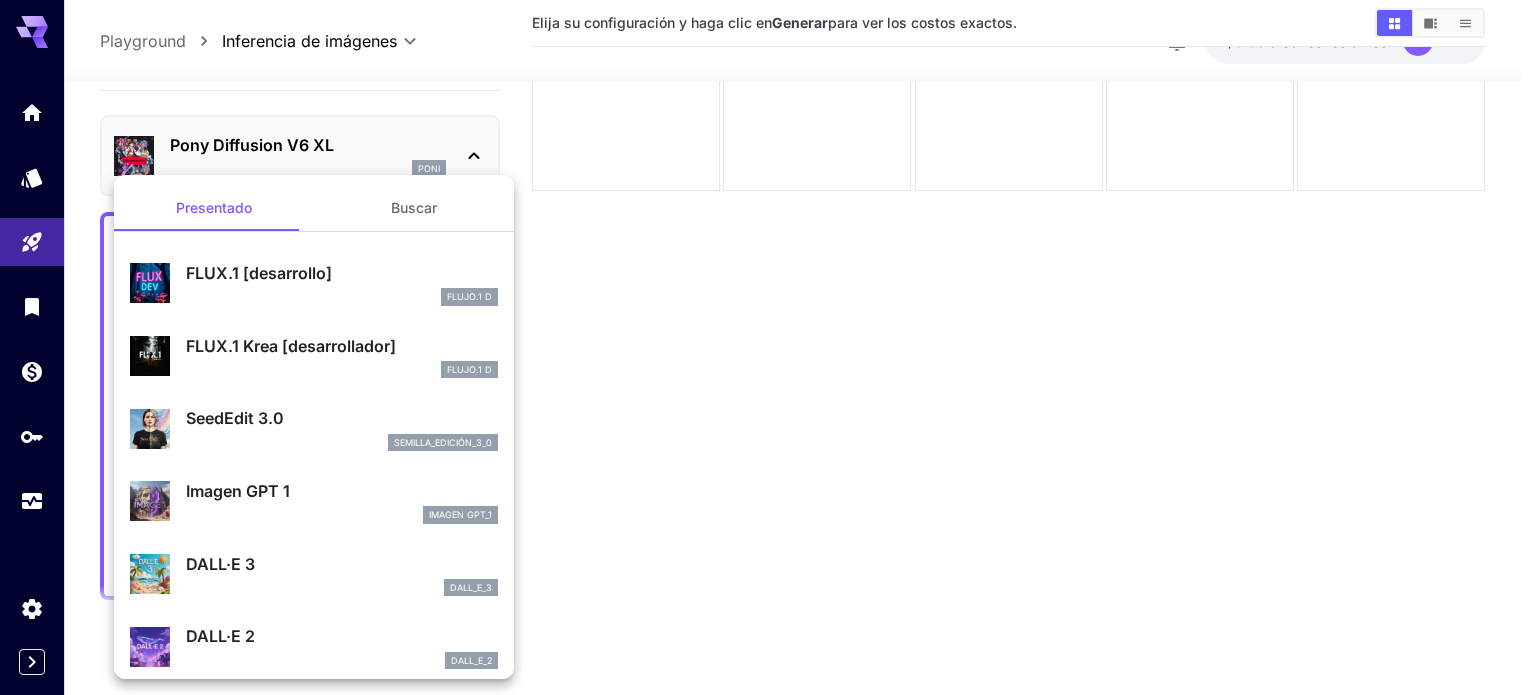 click at bounding box center [768, 347] 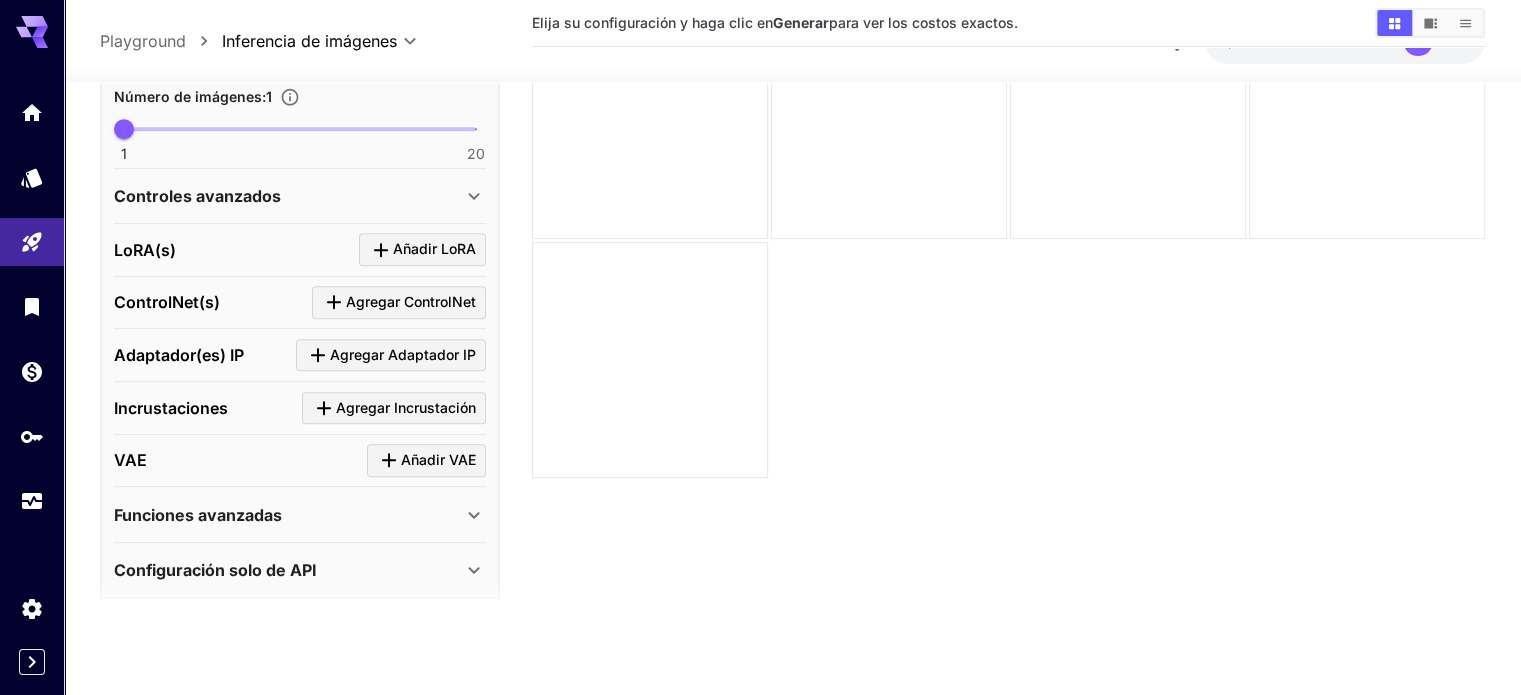 scroll, scrollTop: 933, scrollLeft: 0, axis: vertical 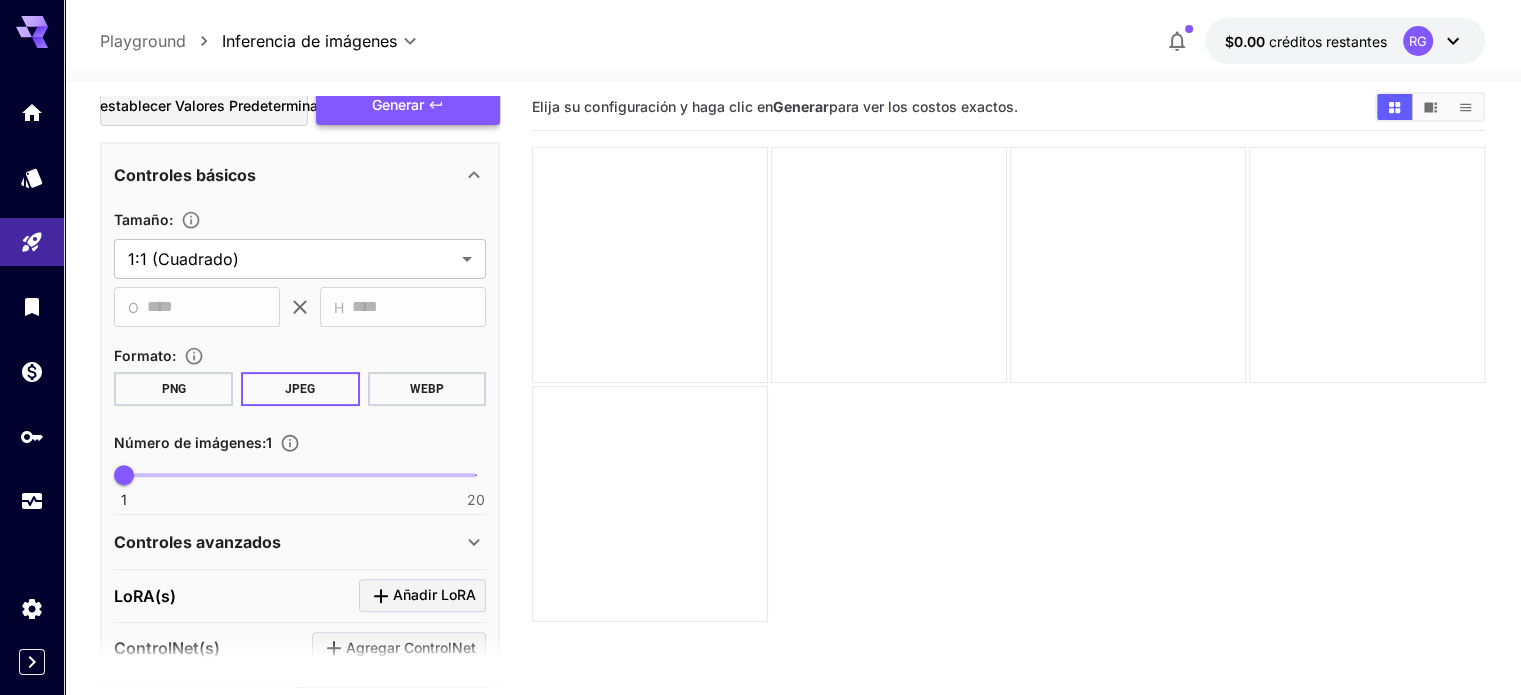 click on "Generar" at bounding box center (398, 104) 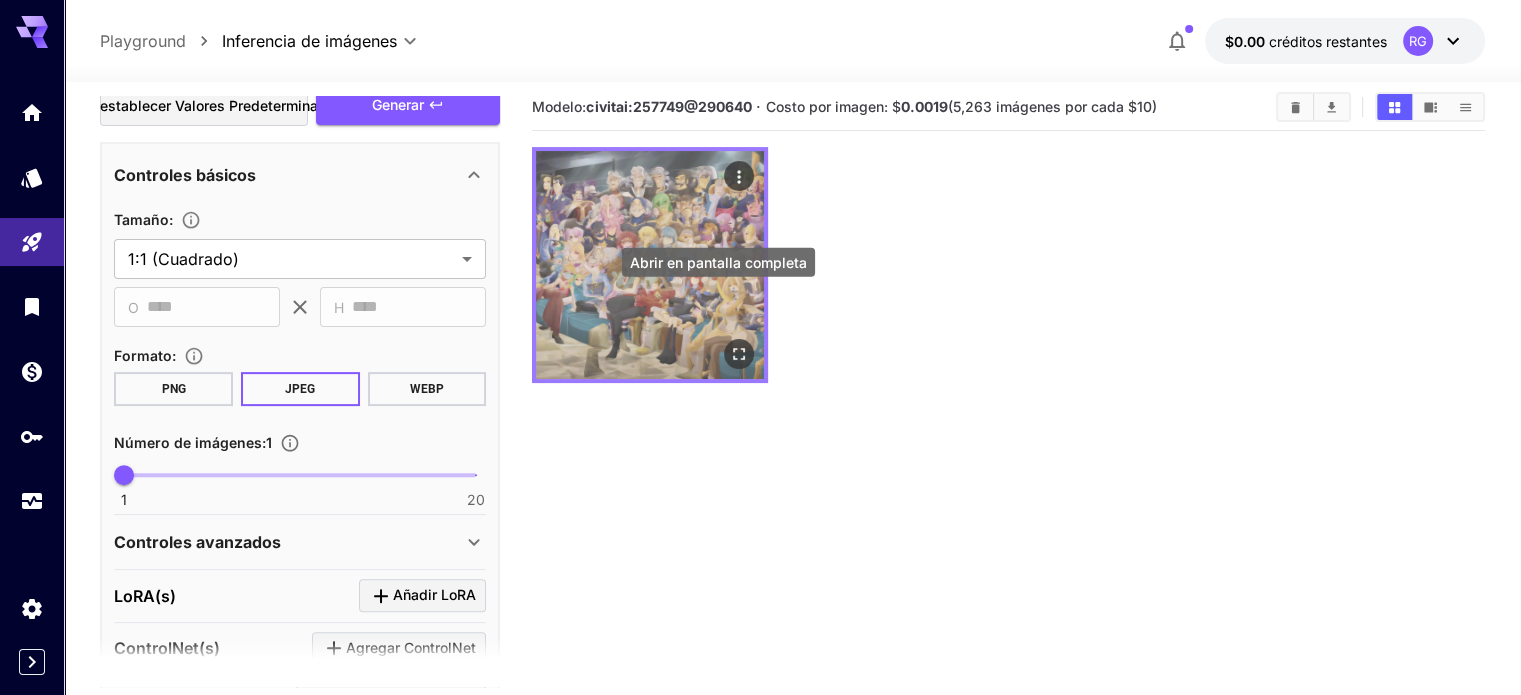 click 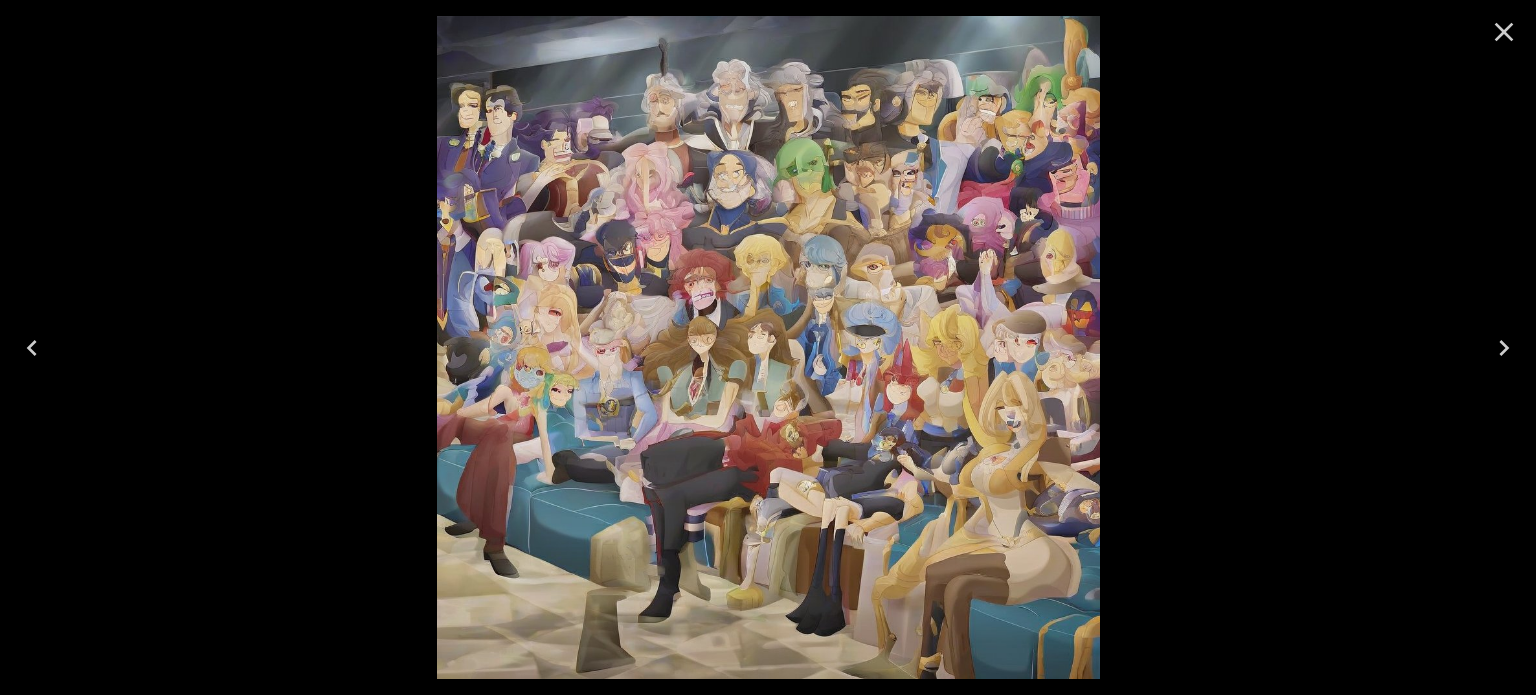 click 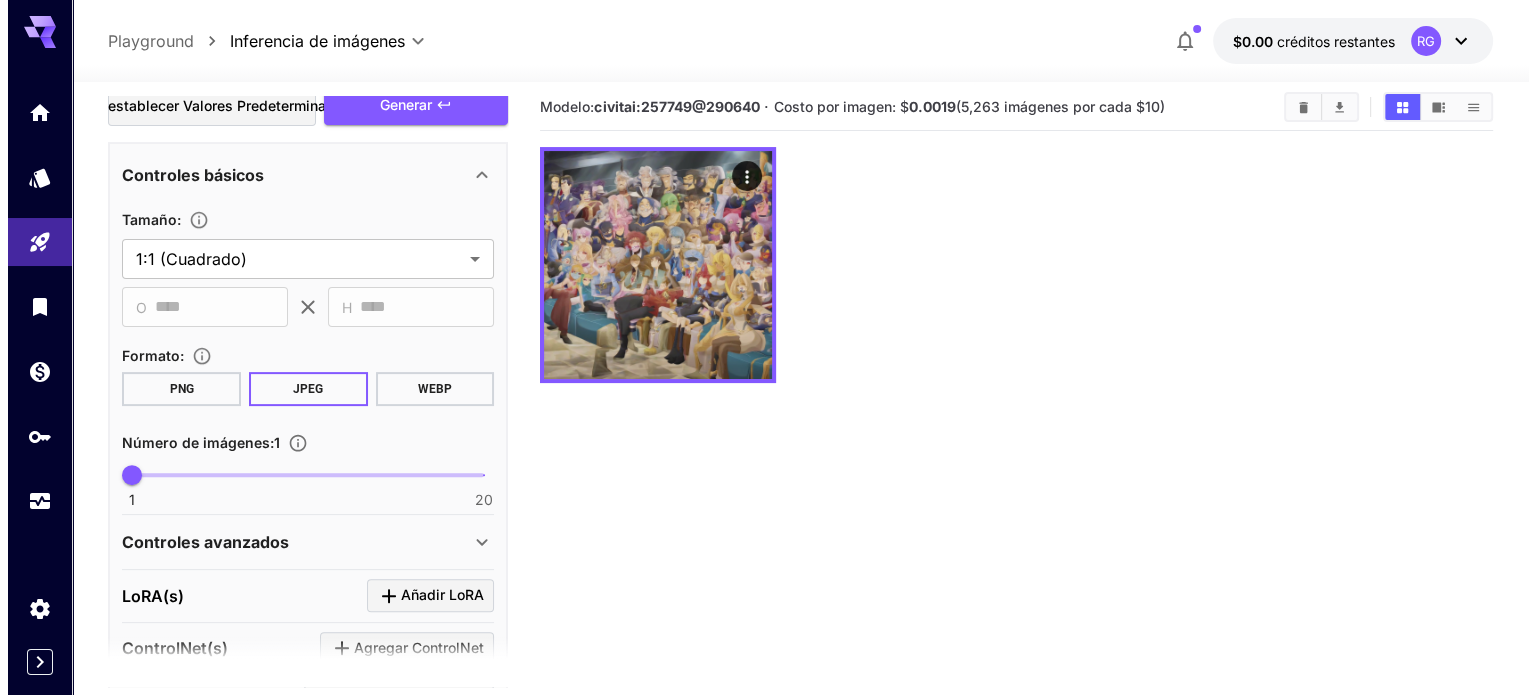 scroll, scrollTop: 0, scrollLeft: 0, axis: both 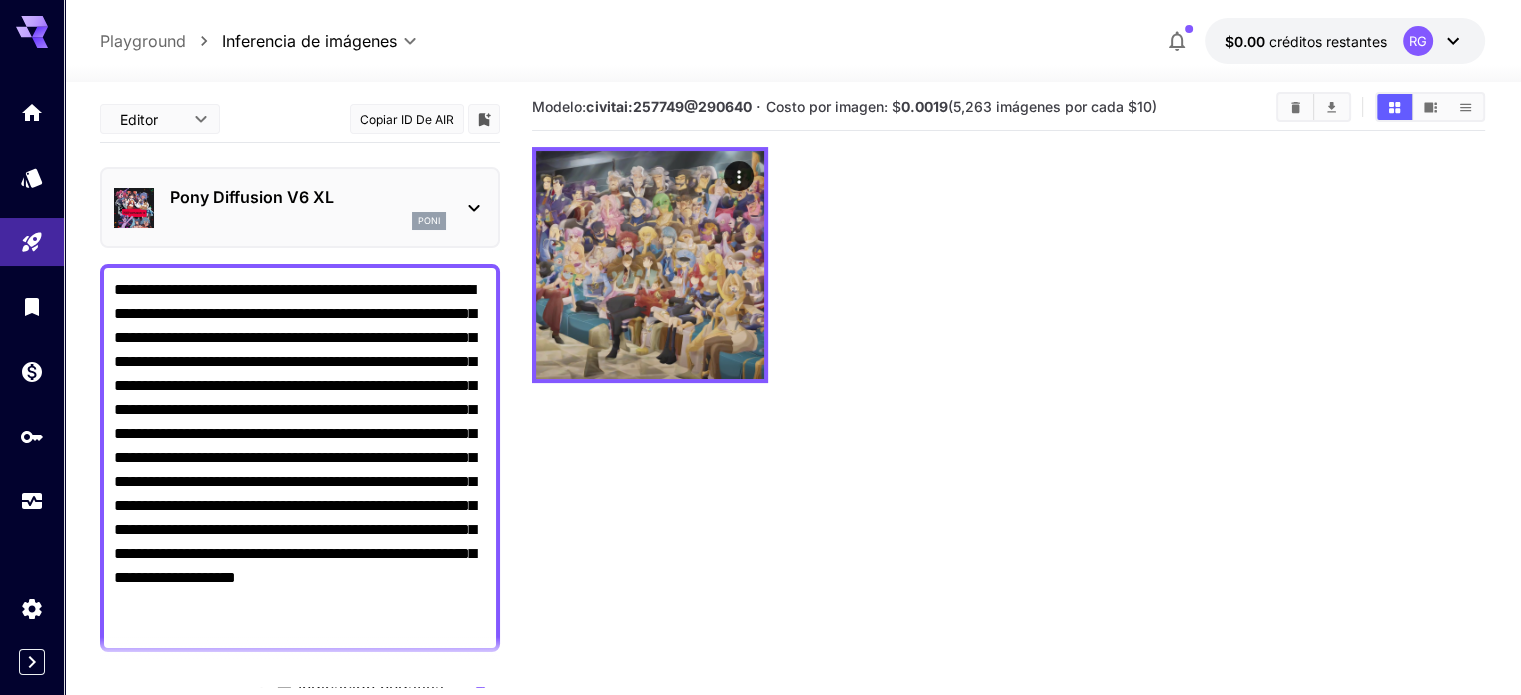 click 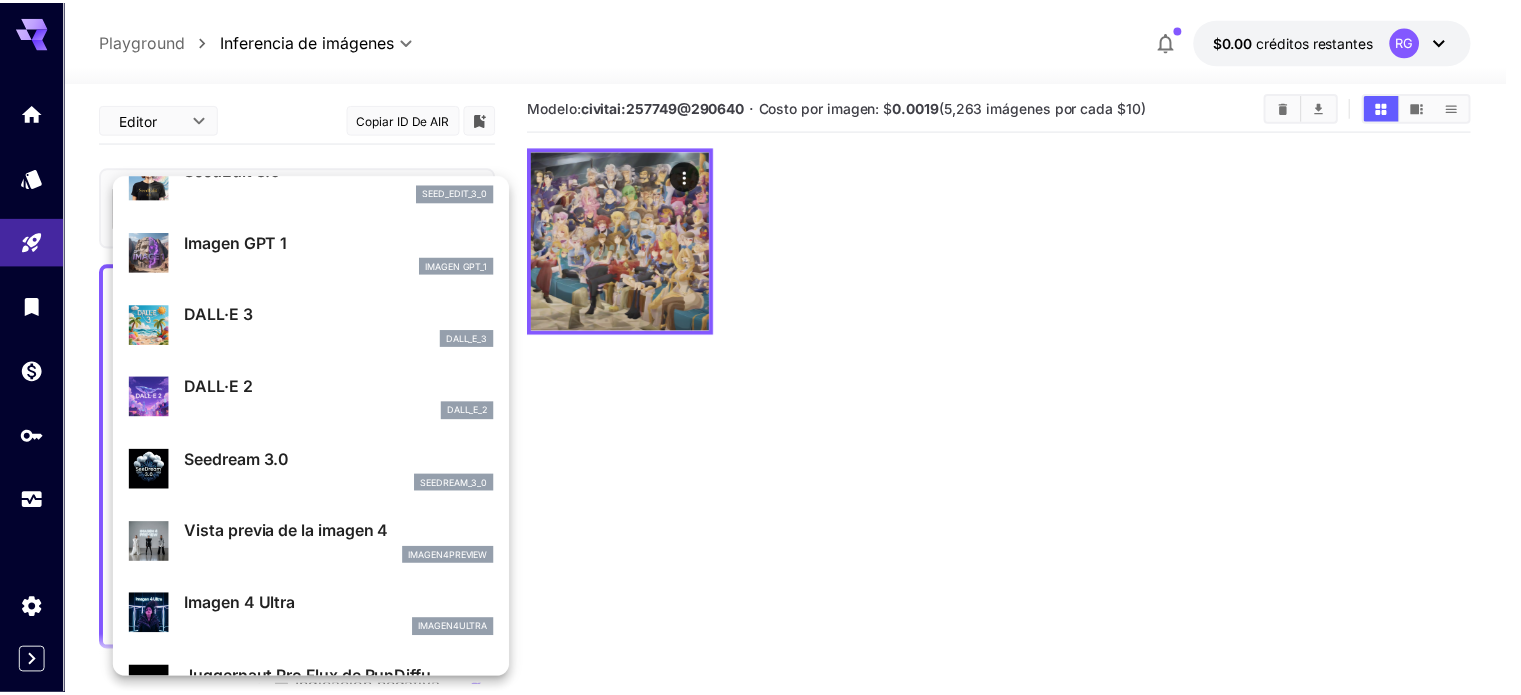 scroll, scrollTop: 247, scrollLeft: 0, axis: vertical 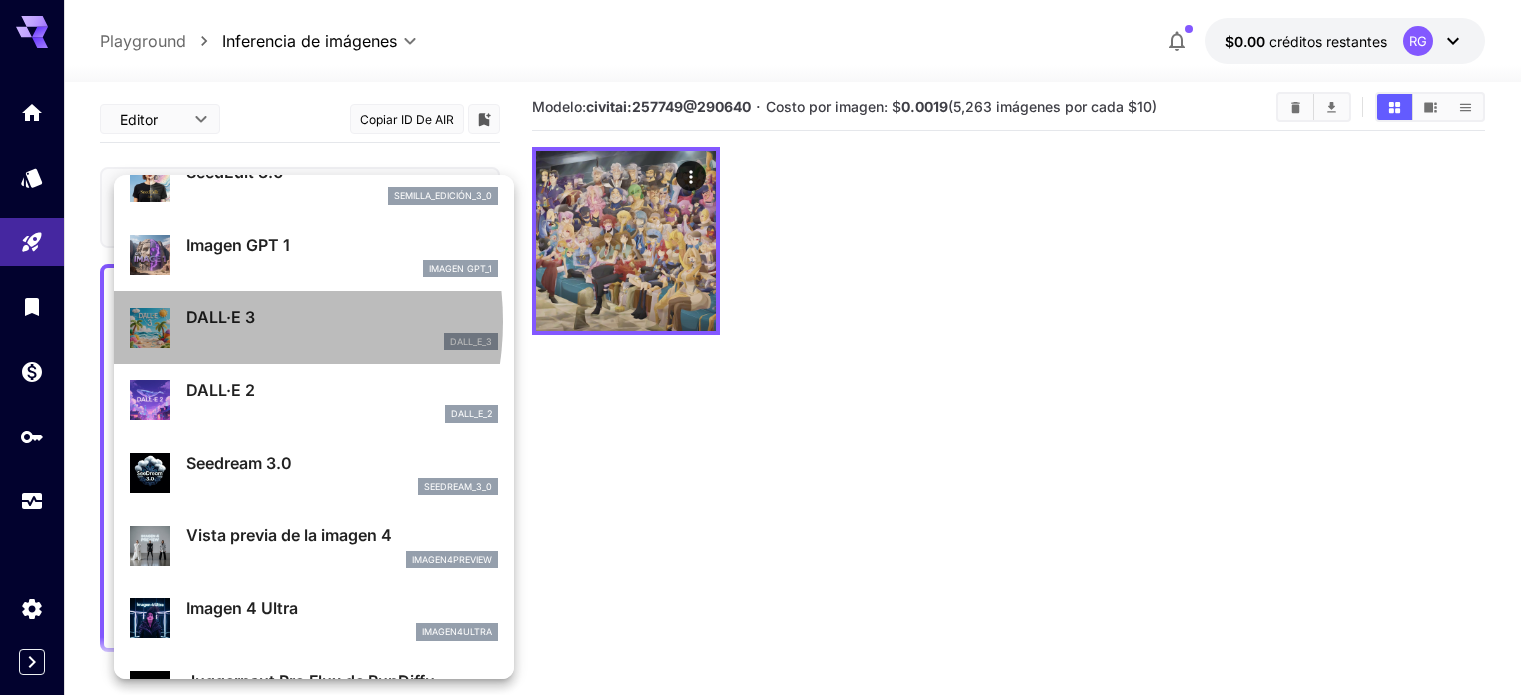 click on "DALL·E 3" at bounding box center (220, 317) 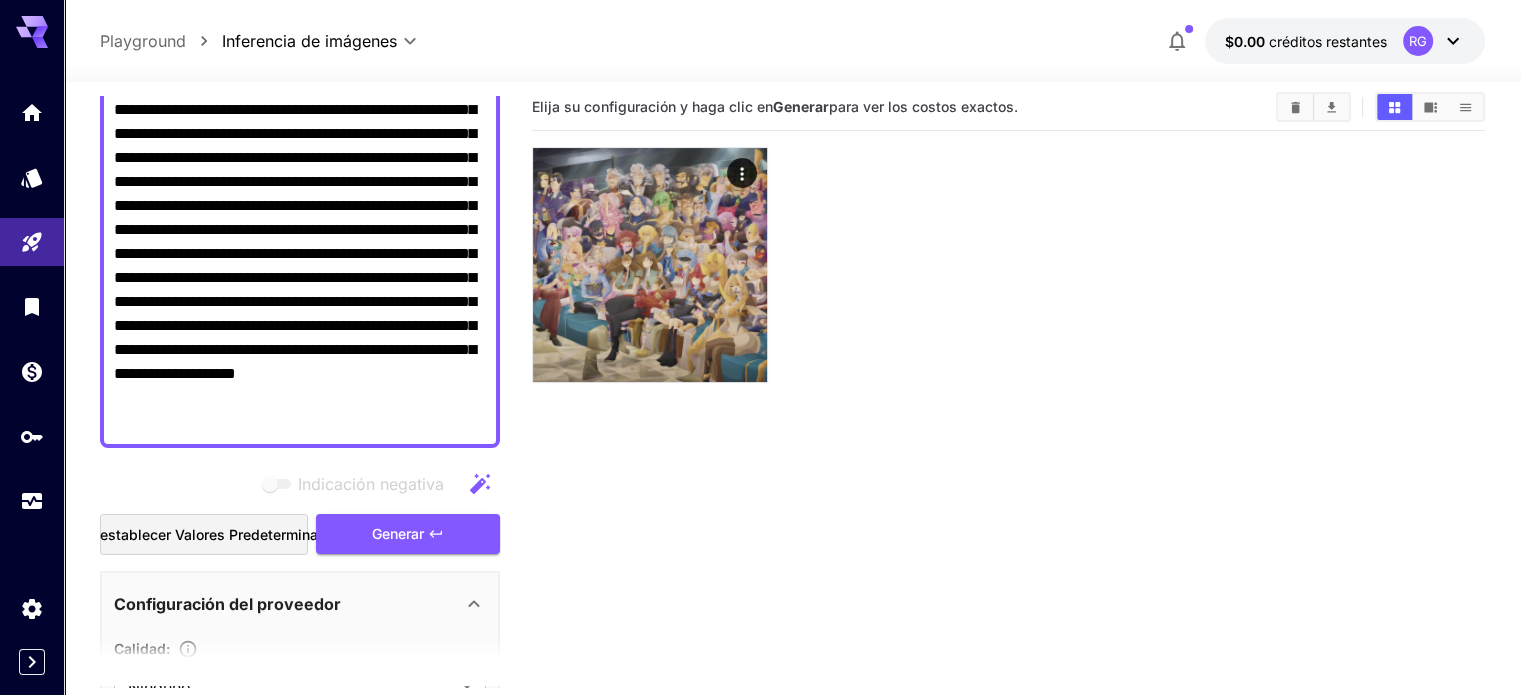 scroll, scrollTop: 202, scrollLeft: 0, axis: vertical 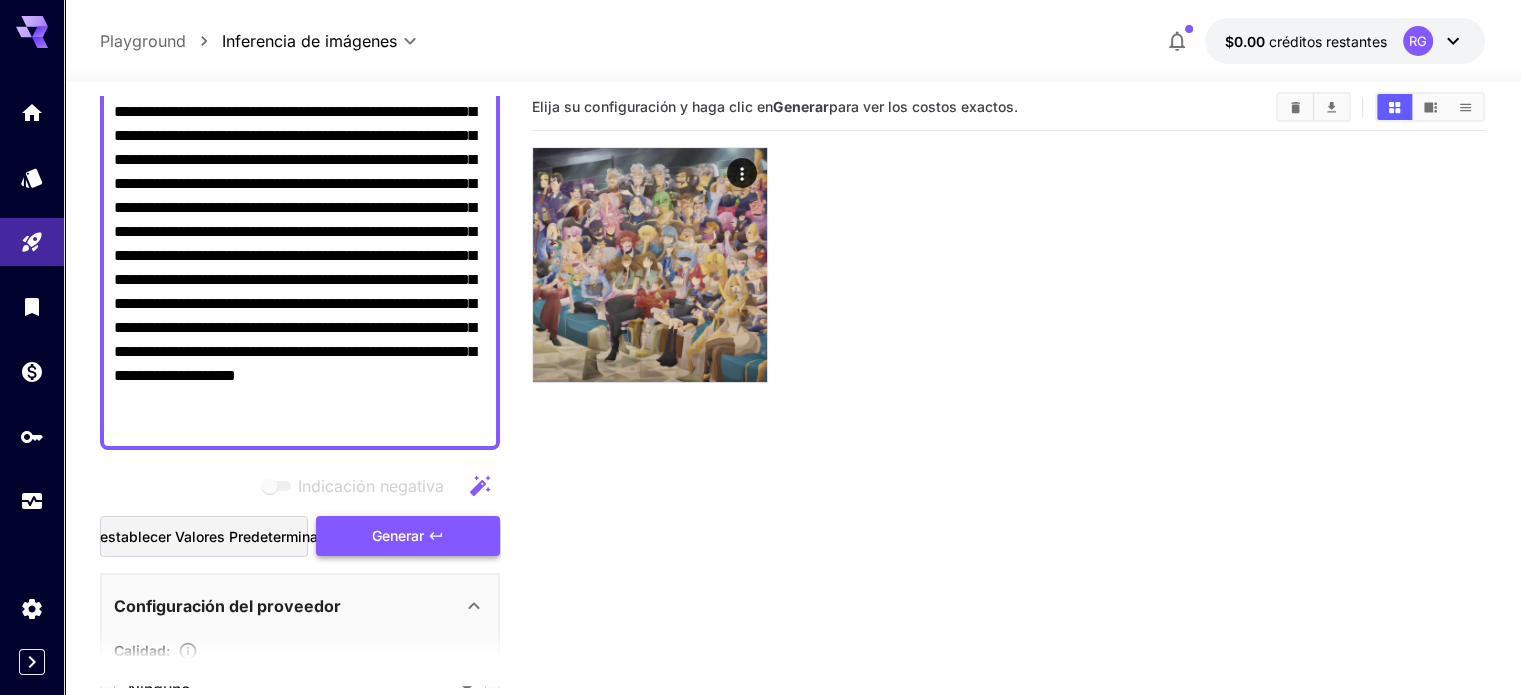 click on "Generar" at bounding box center [398, 535] 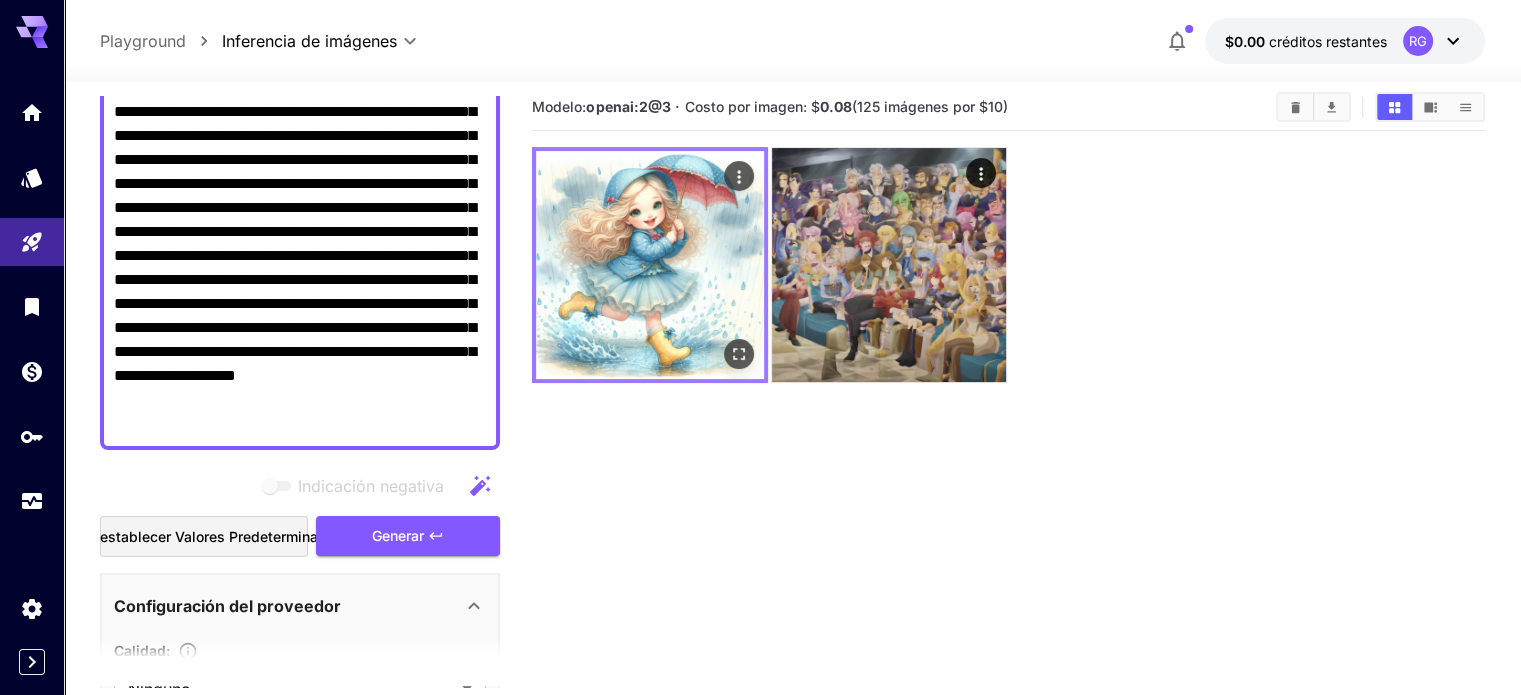 click at bounding box center (650, 265) 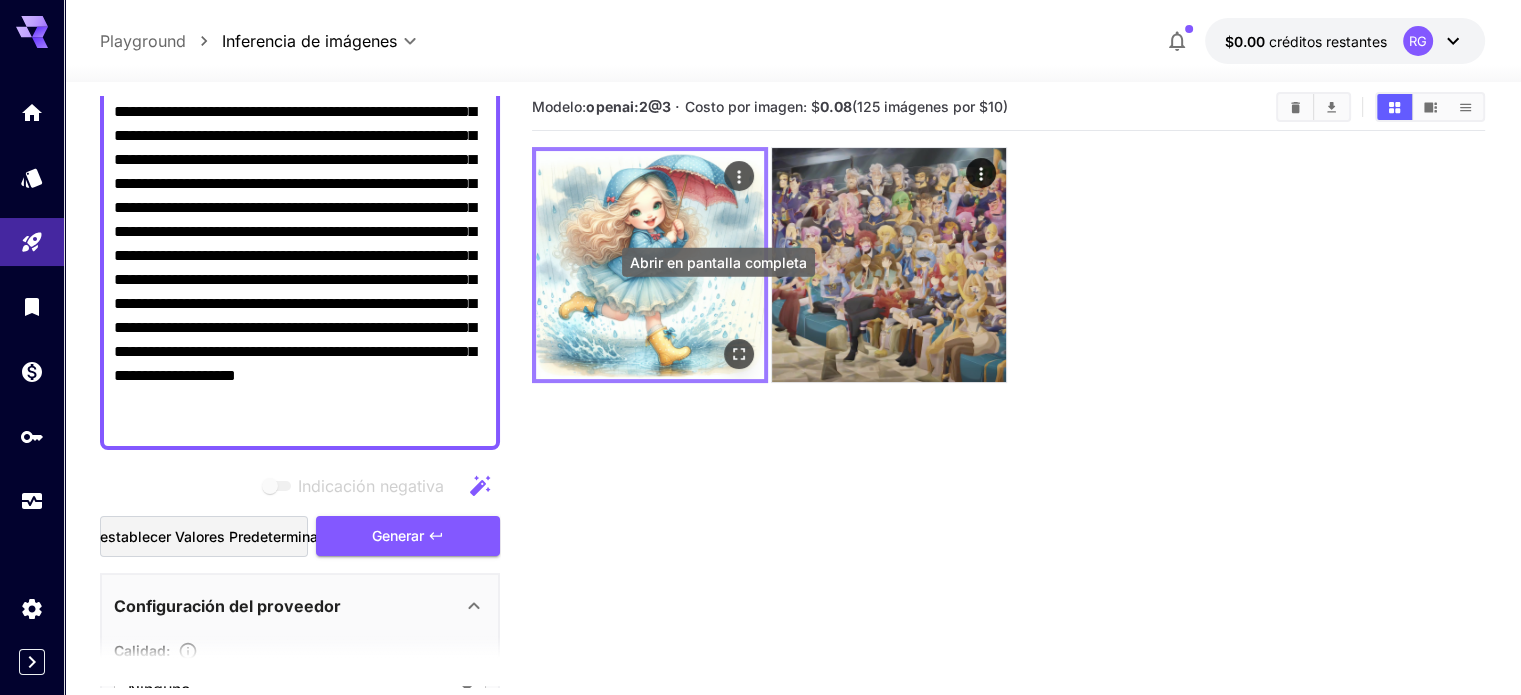 click 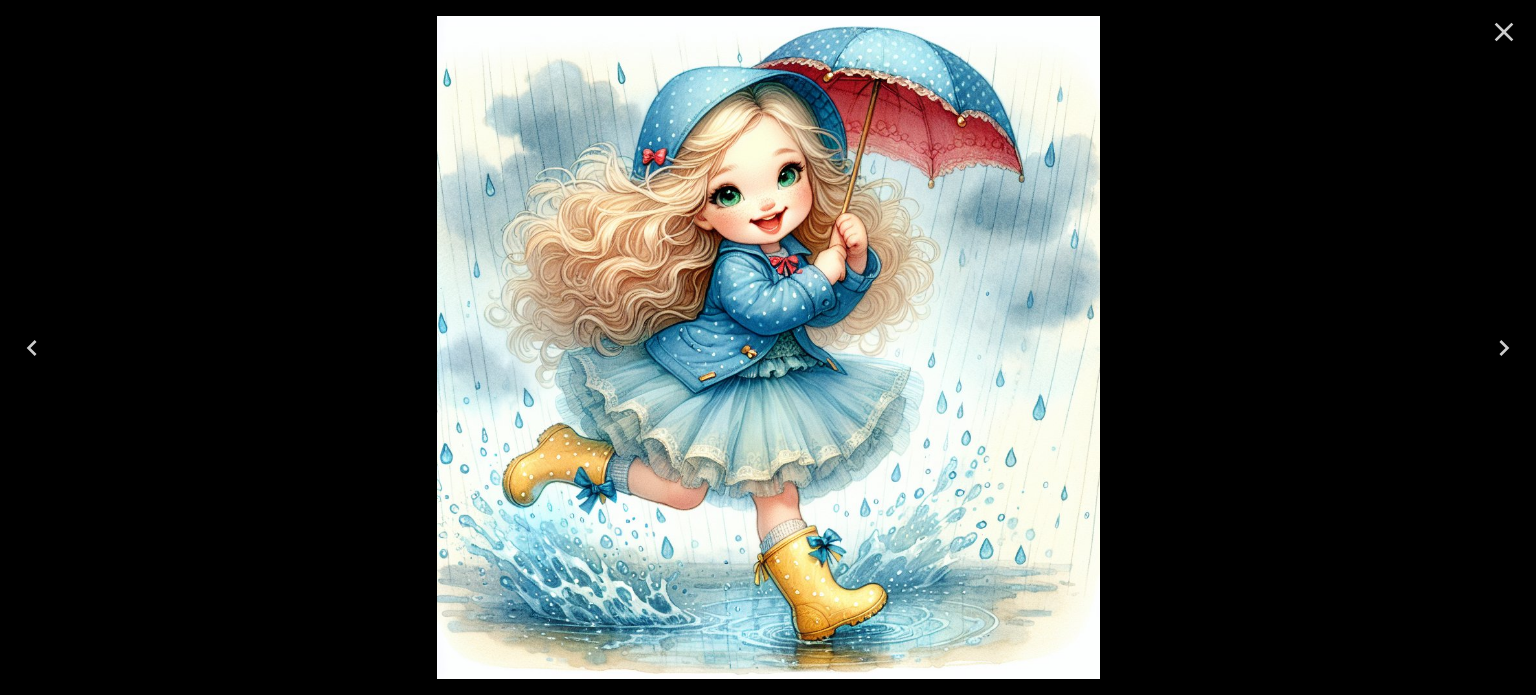 click 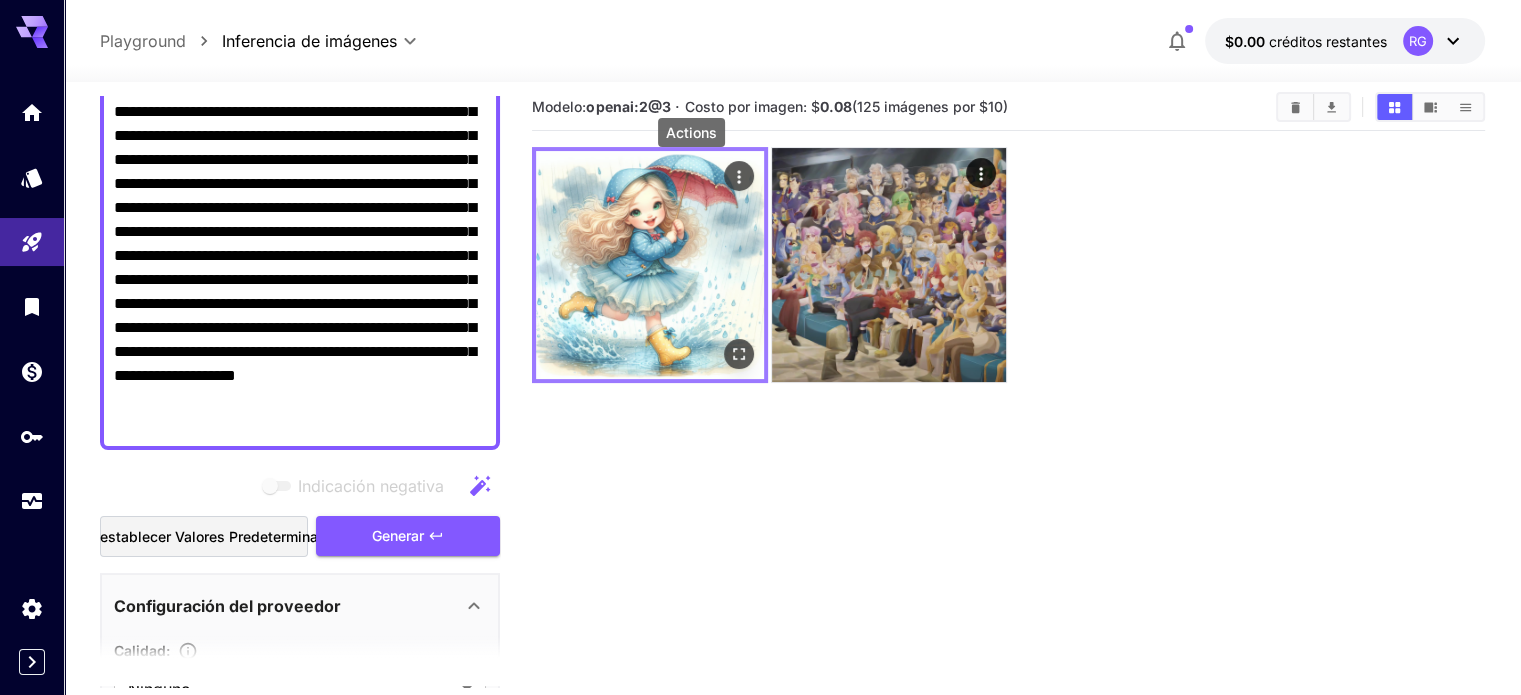 click 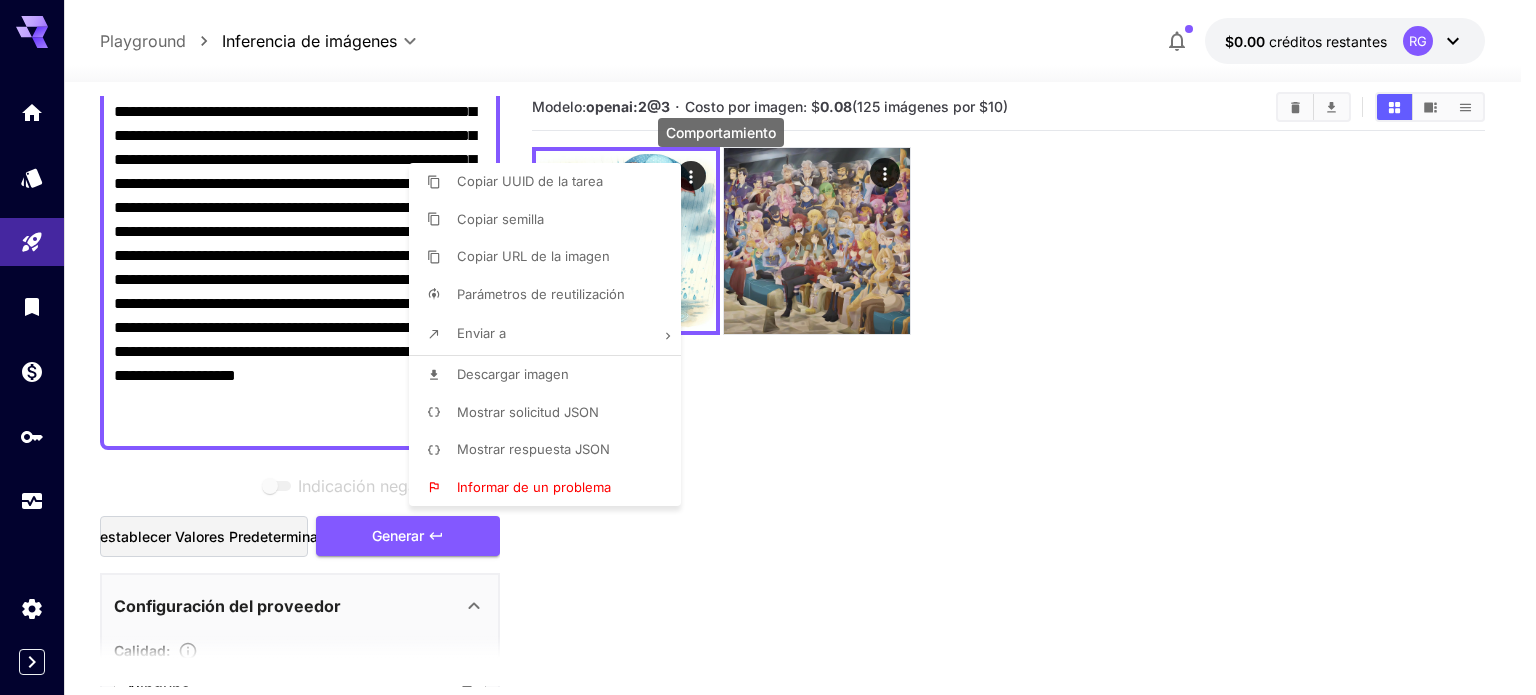 click at bounding box center [768, 347] 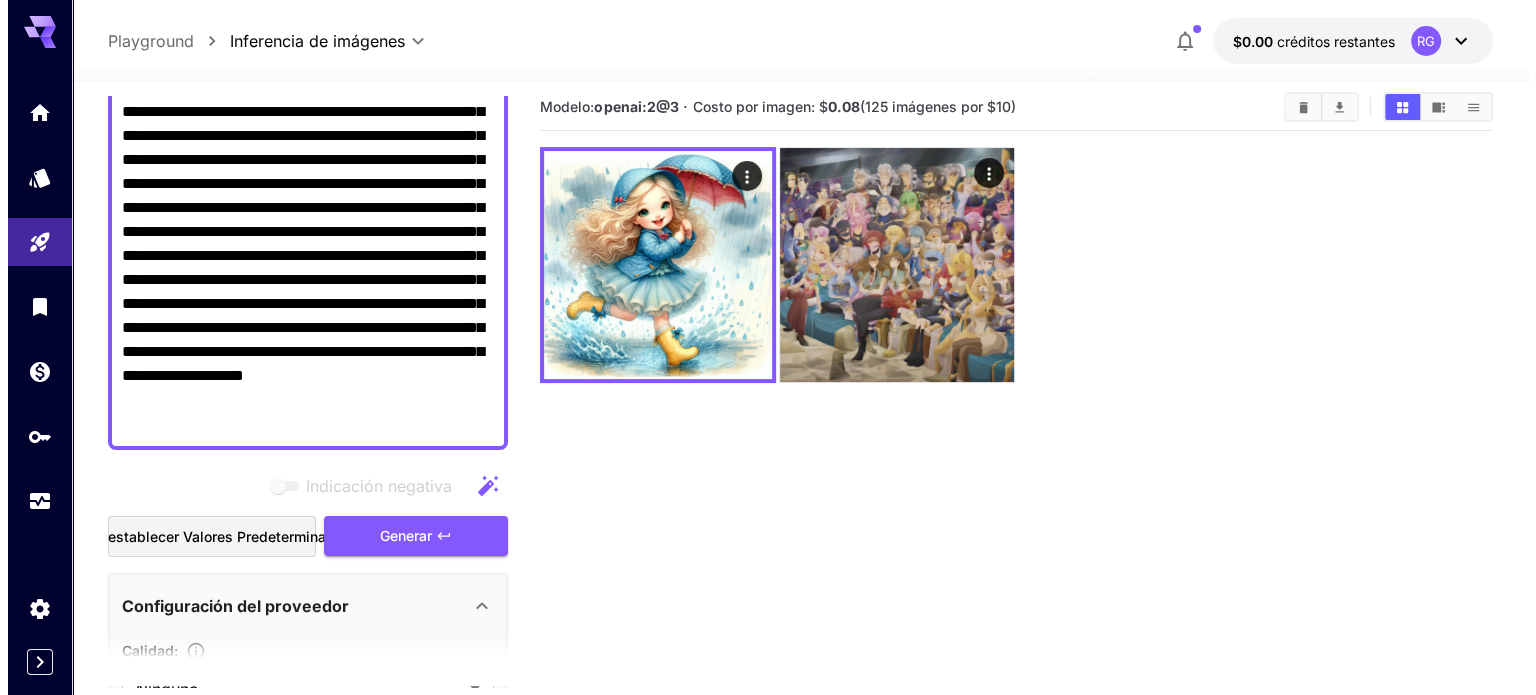 scroll, scrollTop: 0, scrollLeft: 0, axis: both 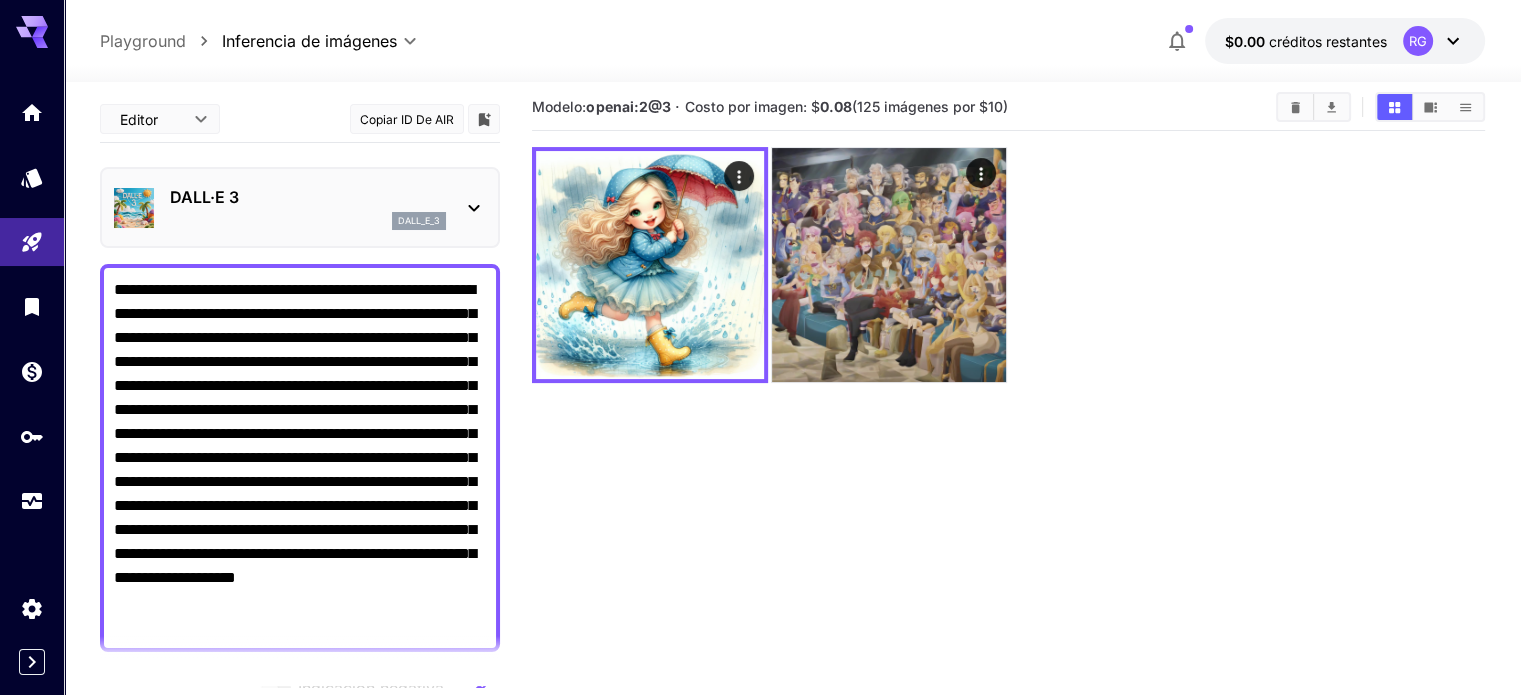 click on "DALL·E 3" at bounding box center [204, 197] 